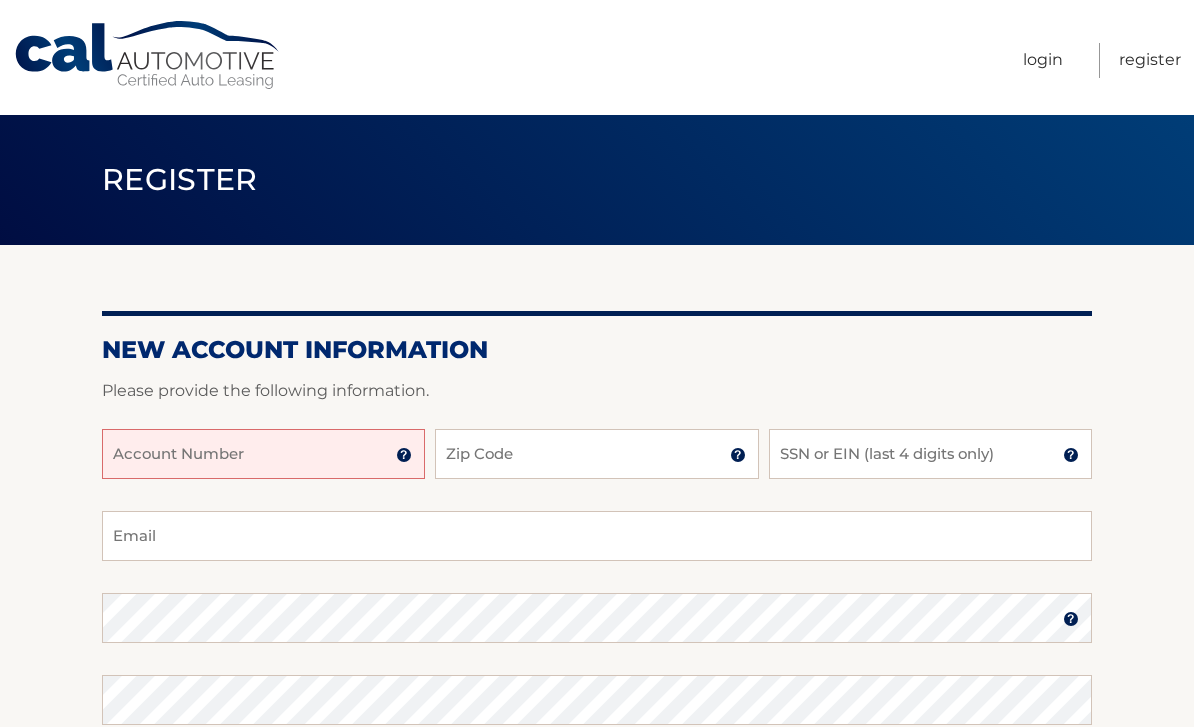 scroll, scrollTop: 0, scrollLeft: 0, axis: both 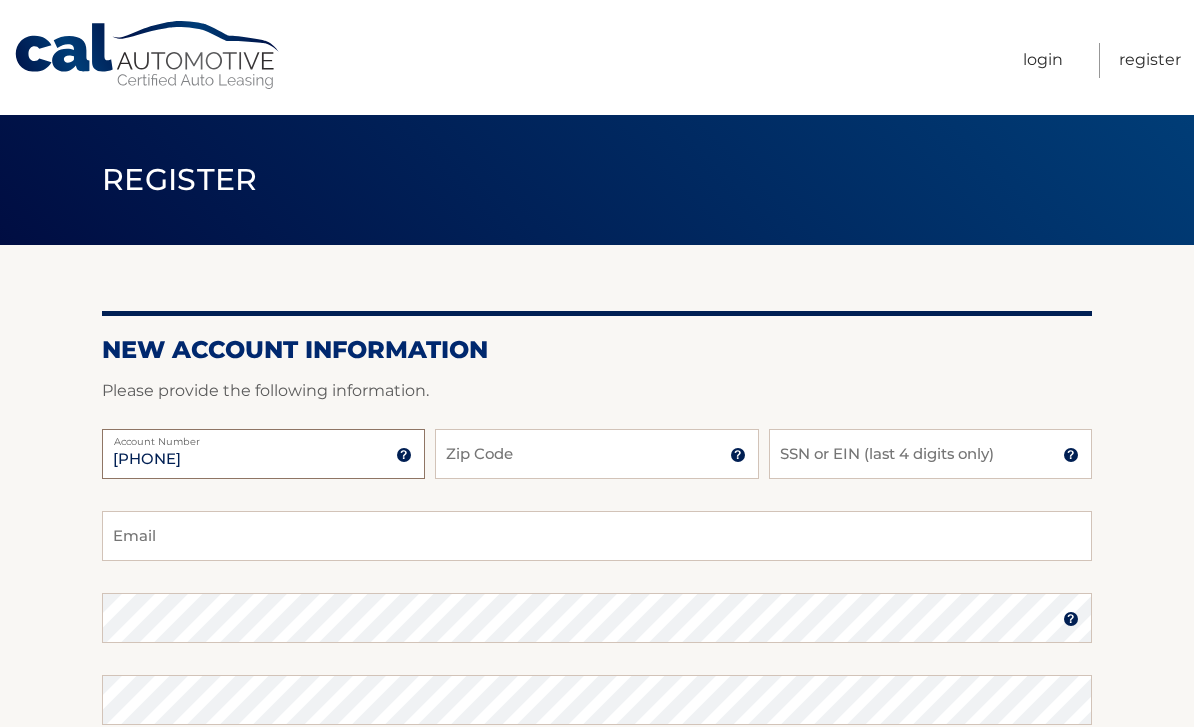 type on "44455967246" 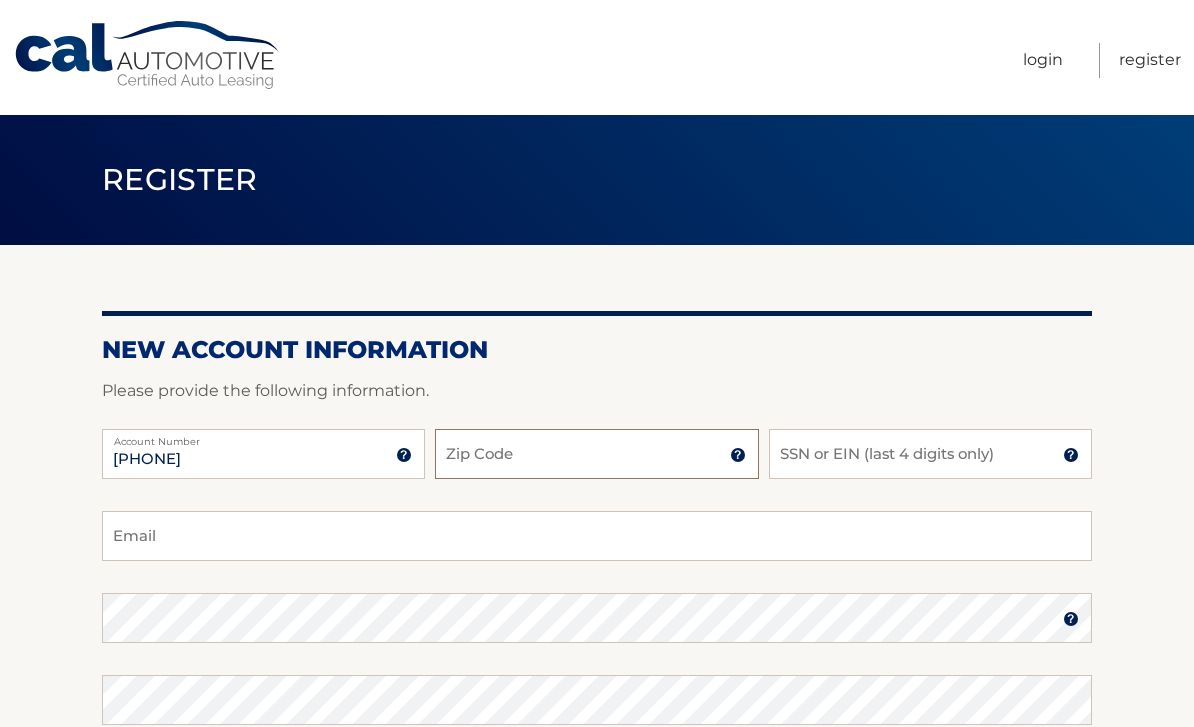 click on "Zip Code" at bounding box center [596, 454] 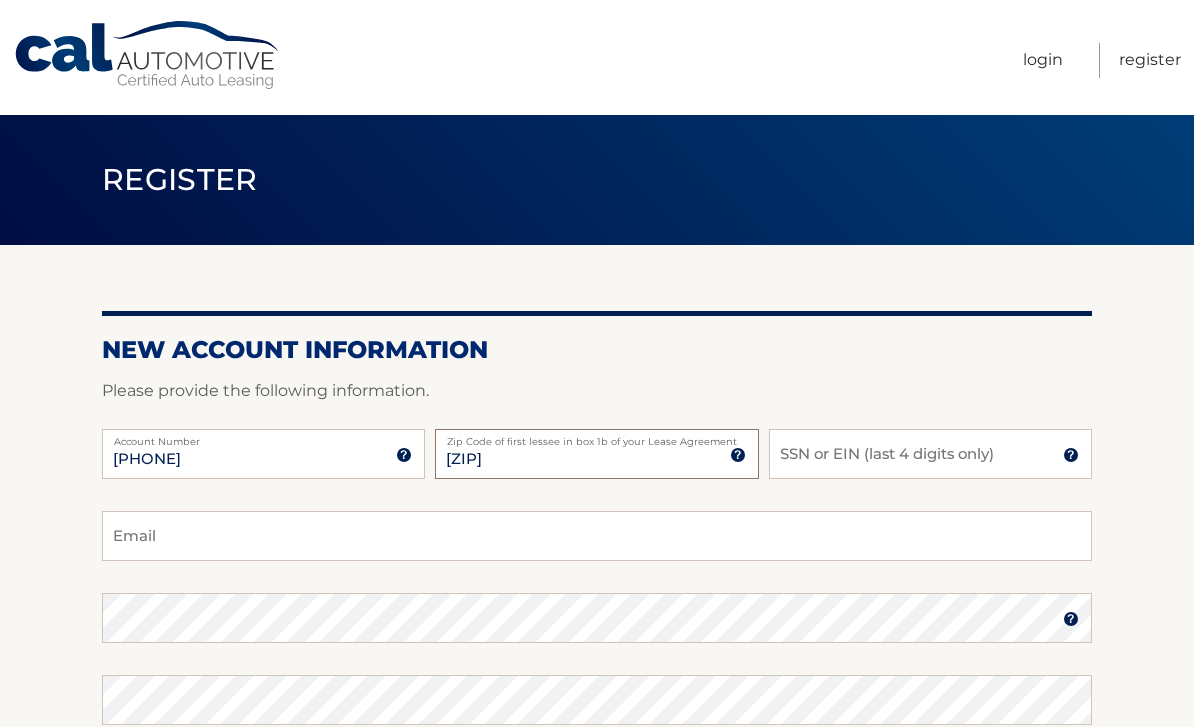 type on "11725" 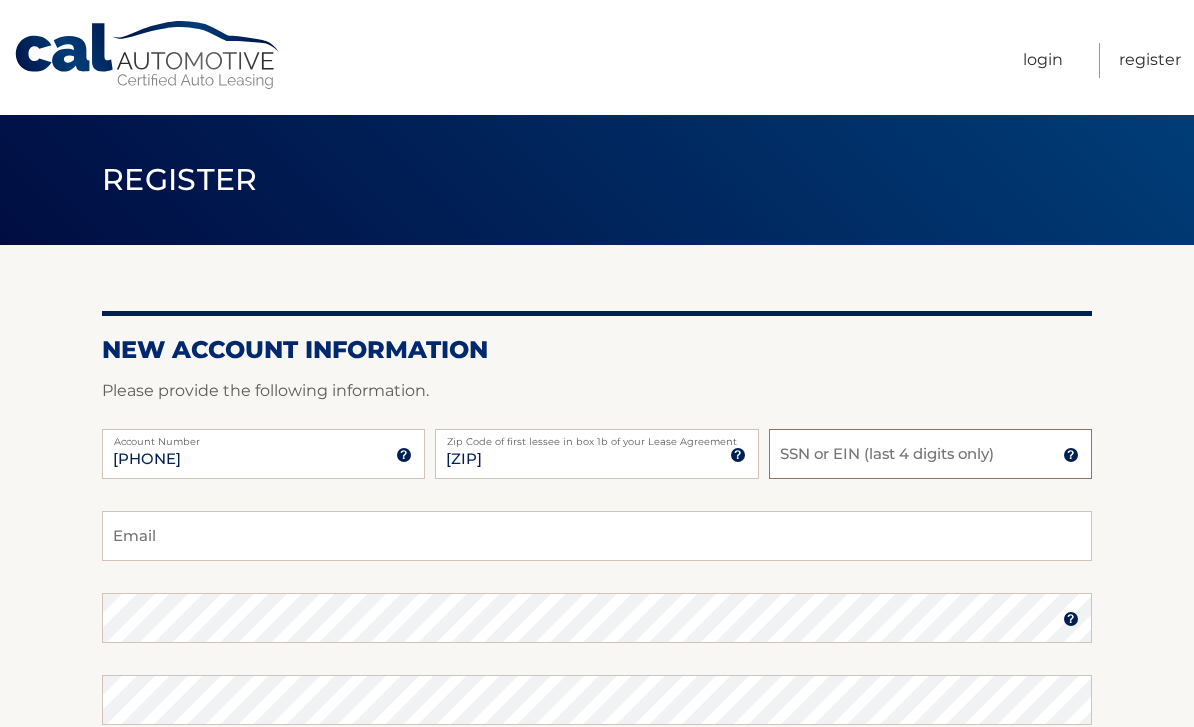 click on "SSN or EIN (last 4 digits only)" at bounding box center [930, 454] 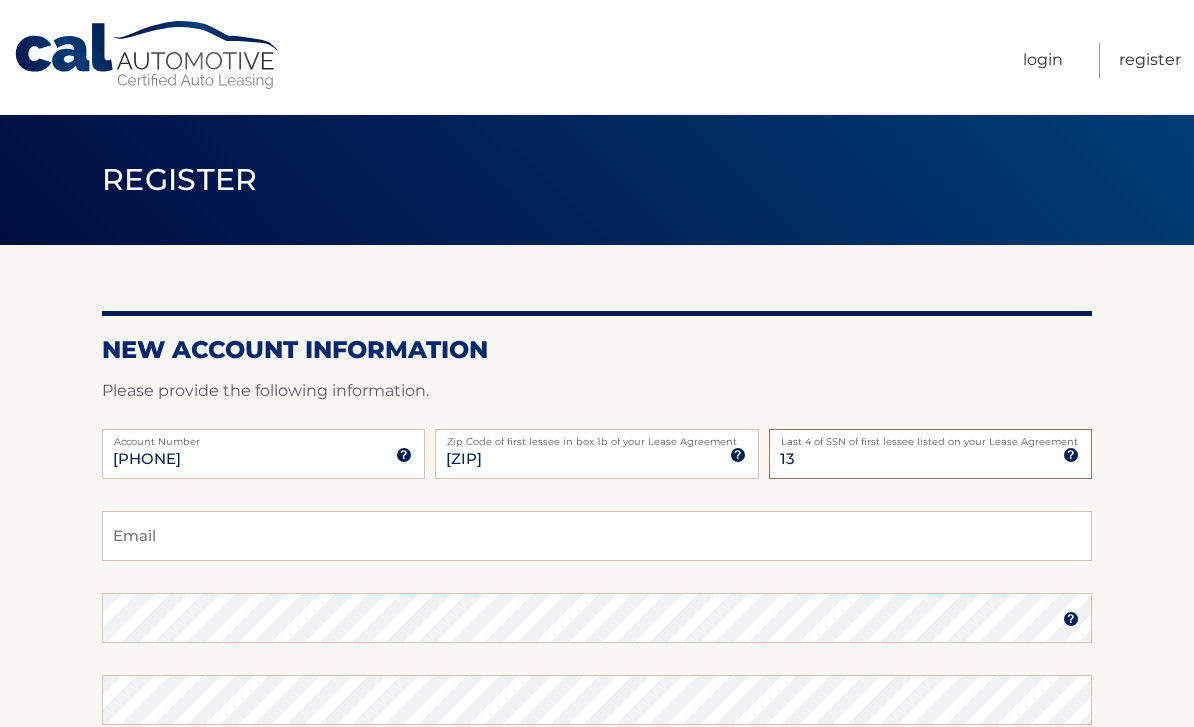 type on "1" 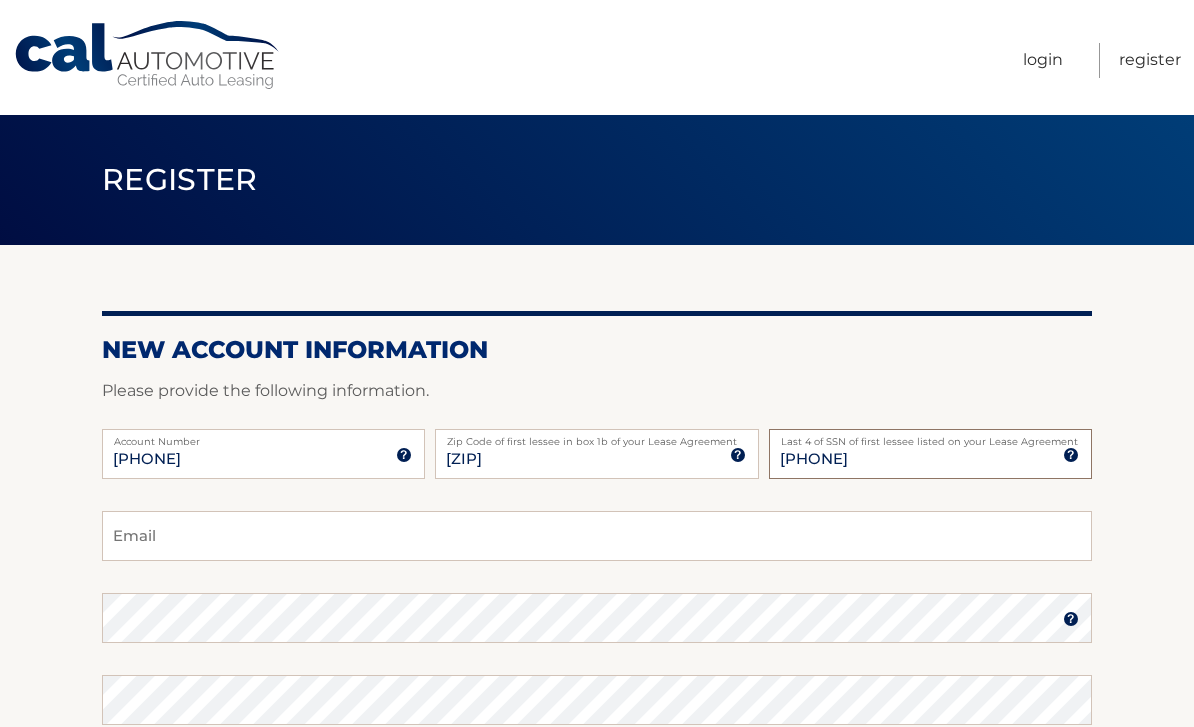 type on "4974" 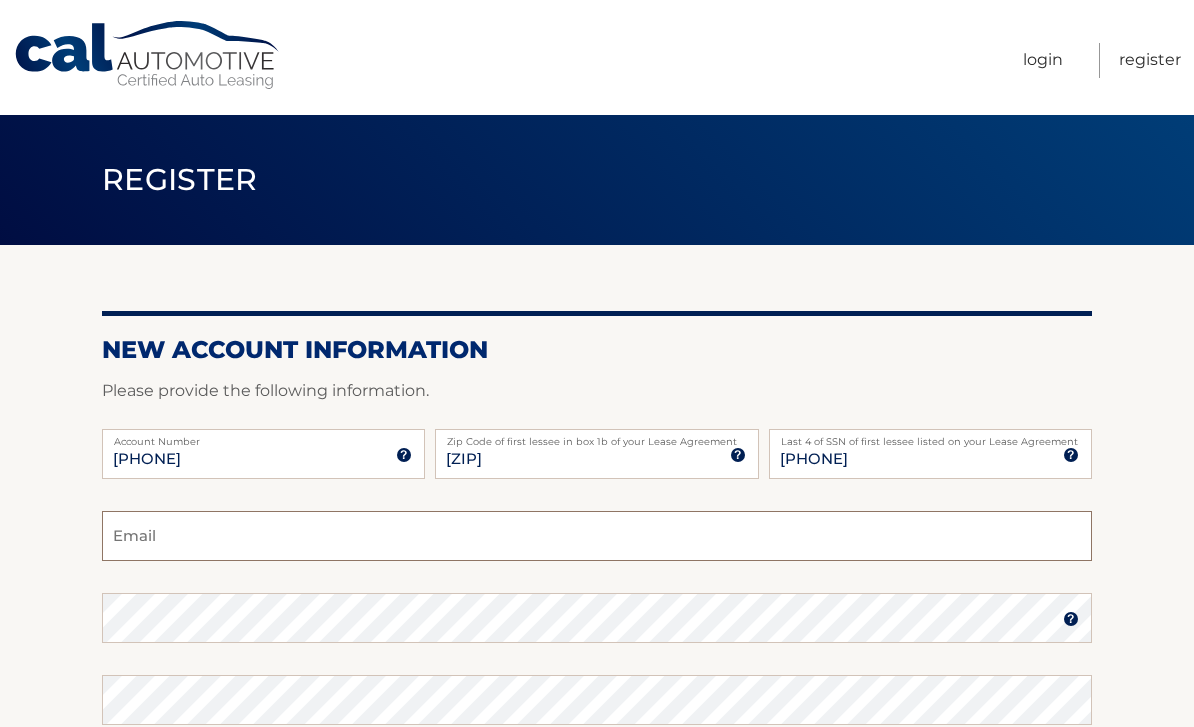 click on "Email" at bounding box center (597, 536) 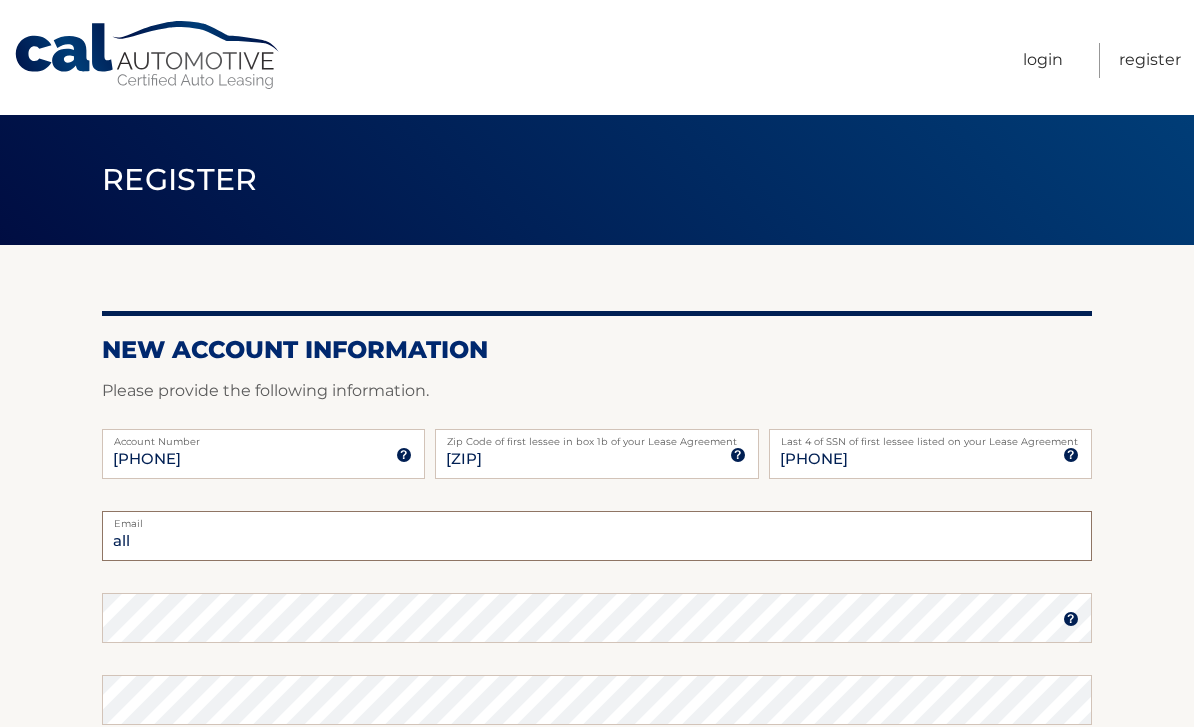 type on "alli" 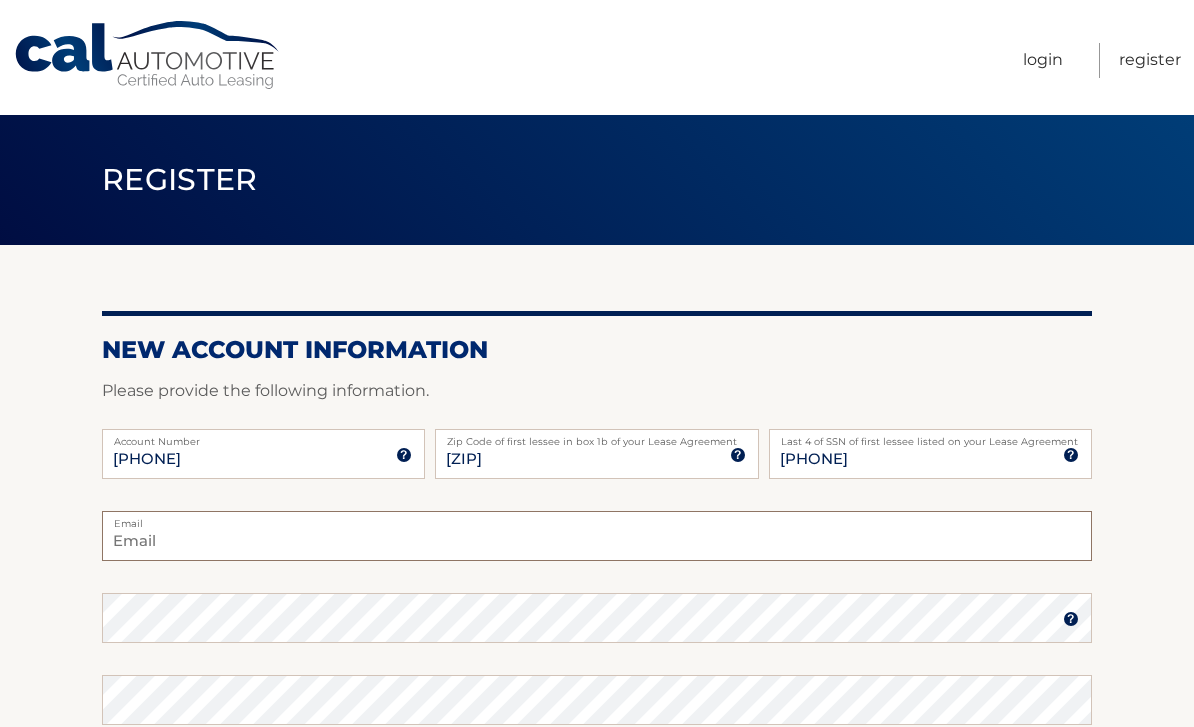 type on "allisonkorzonkiewicz@gmail.com" 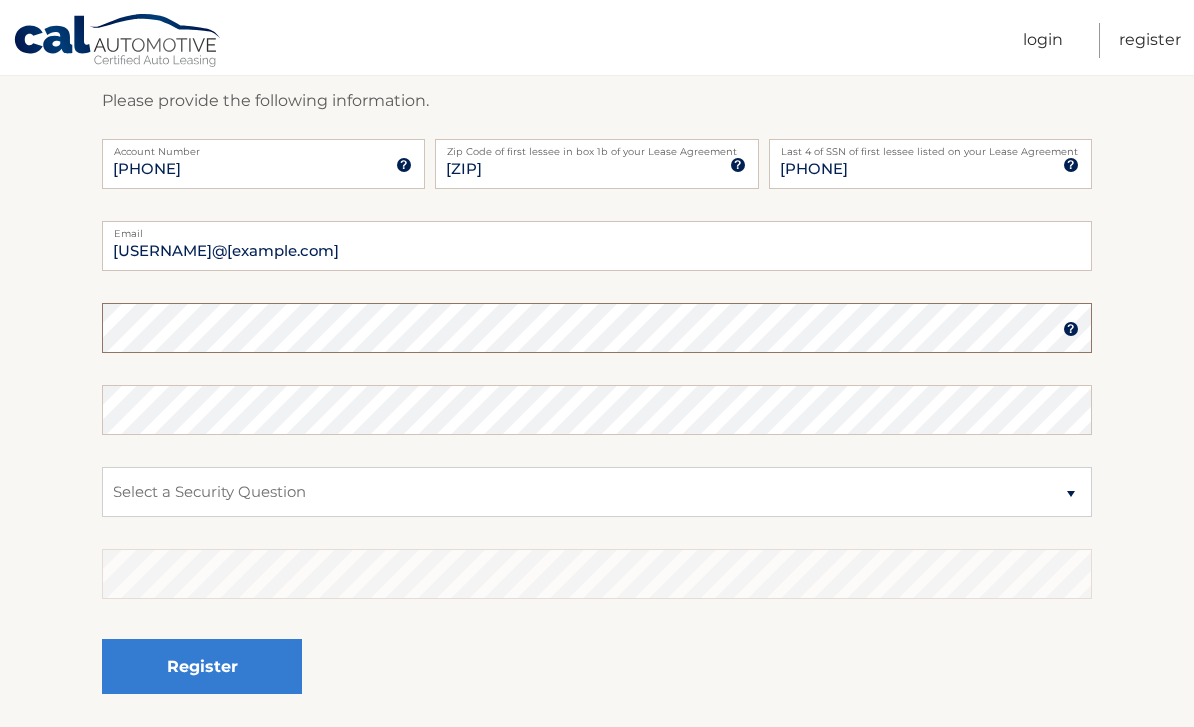 scroll, scrollTop: 289, scrollLeft: 0, axis: vertical 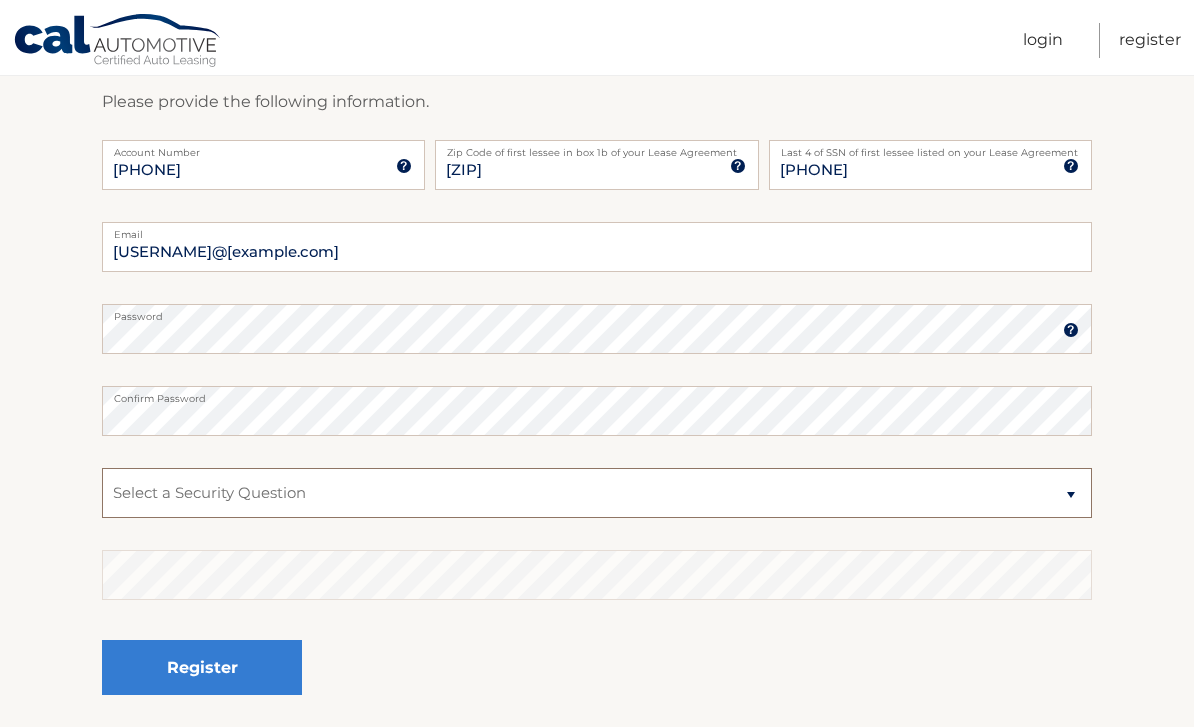 click on "Select a Security Question
What was the name of your elementary school?
What is your mother’s maiden name?
What street did you live on in the third grade?
In what city or town was your first job?
What was your childhood phone number including area code? (e.g., 000-000-0000)" at bounding box center [597, 493] 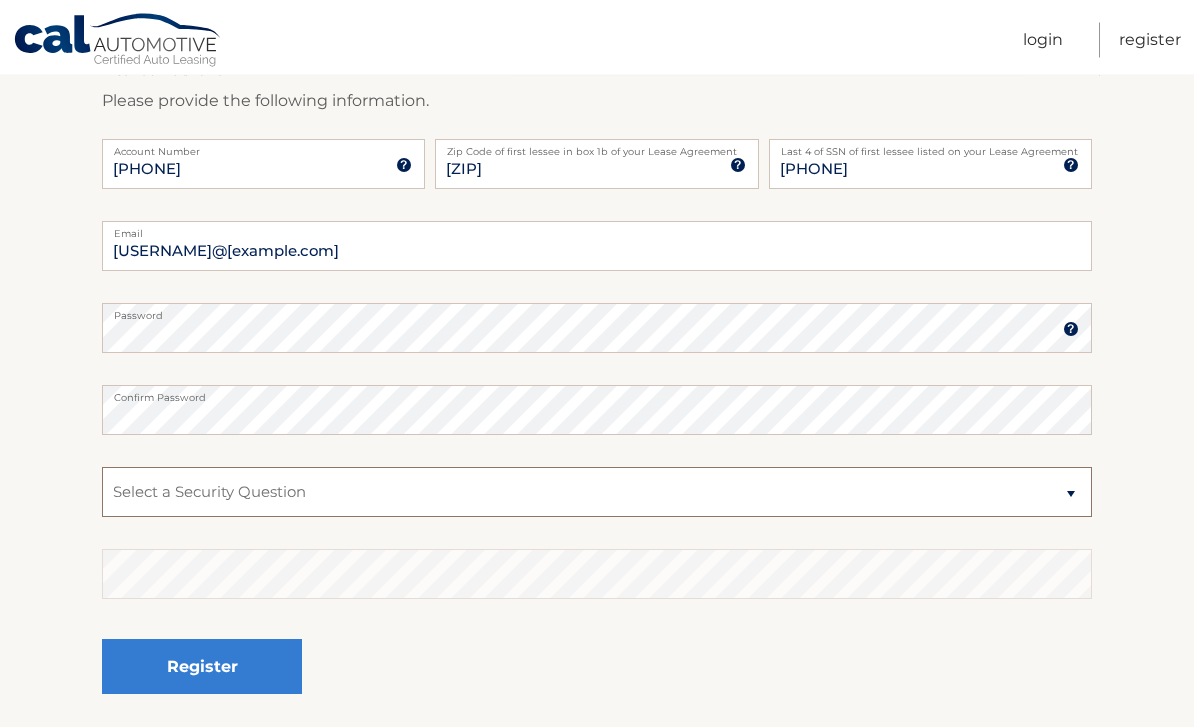 select on "2" 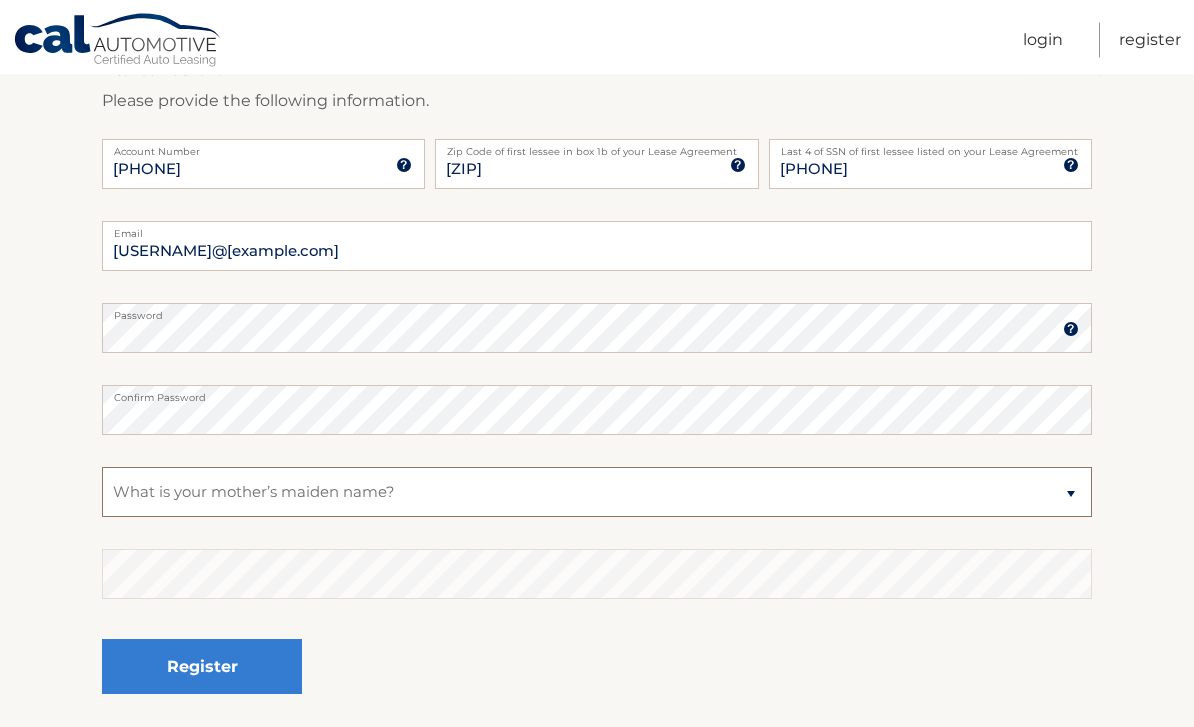 scroll, scrollTop: 290, scrollLeft: 0, axis: vertical 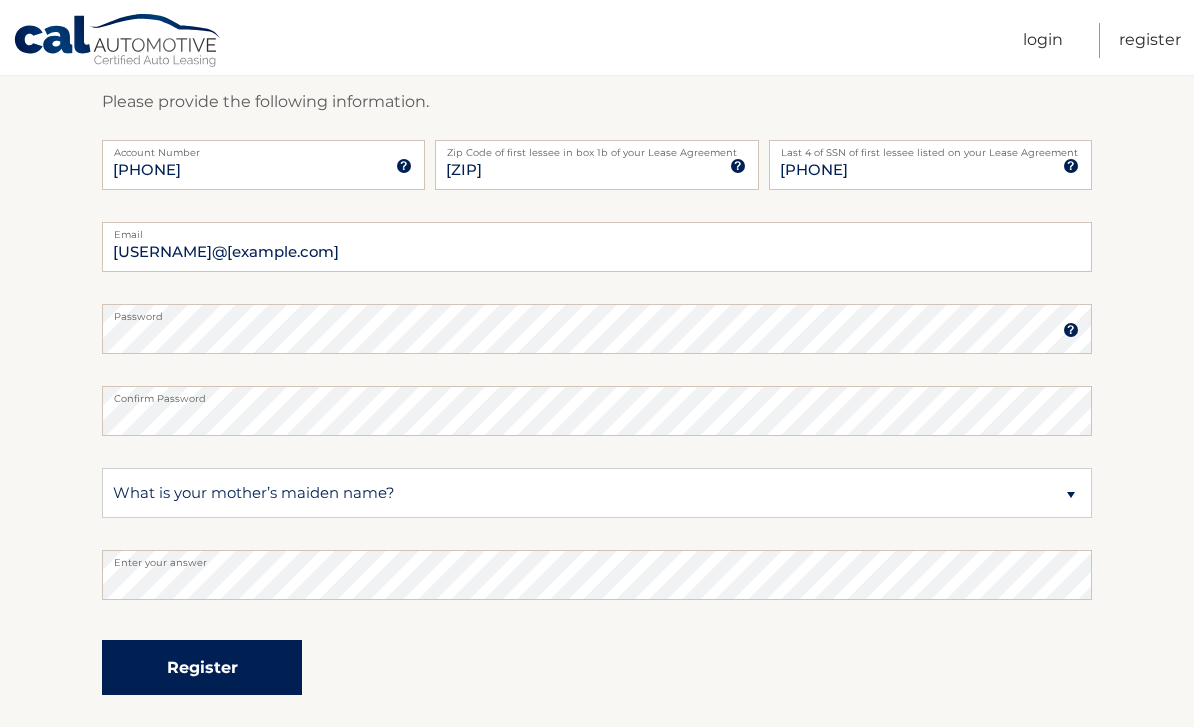 click on "Register" at bounding box center [202, 667] 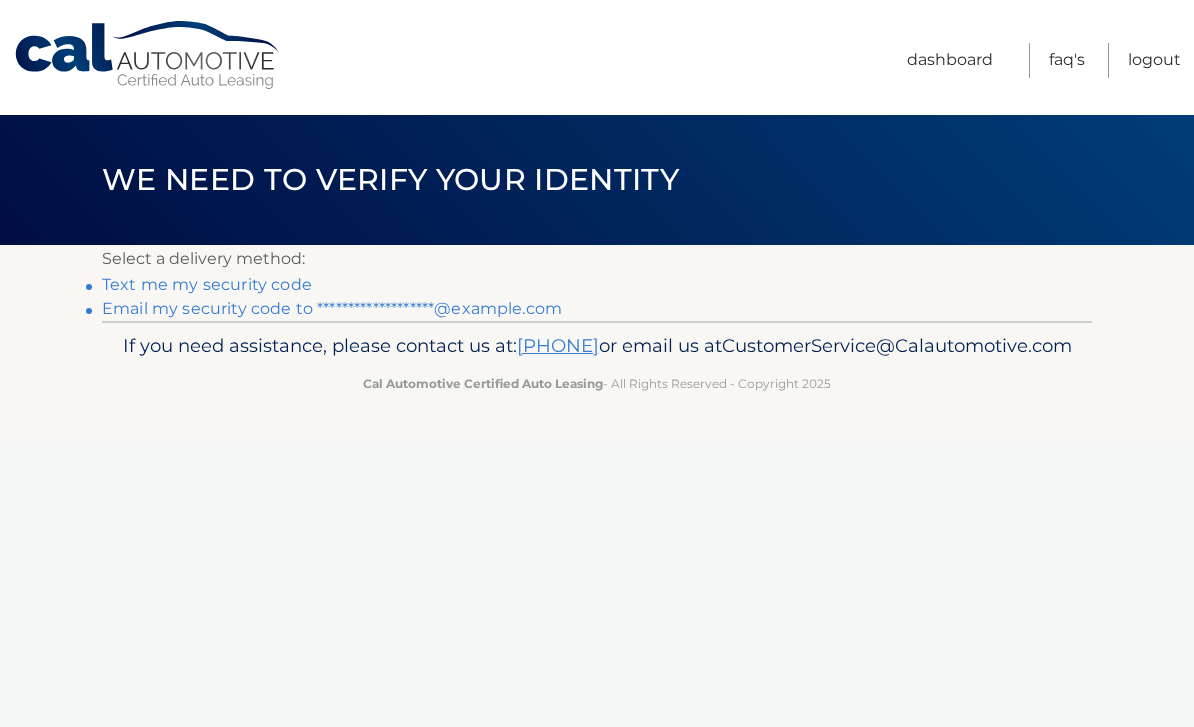 scroll, scrollTop: 0, scrollLeft: 0, axis: both 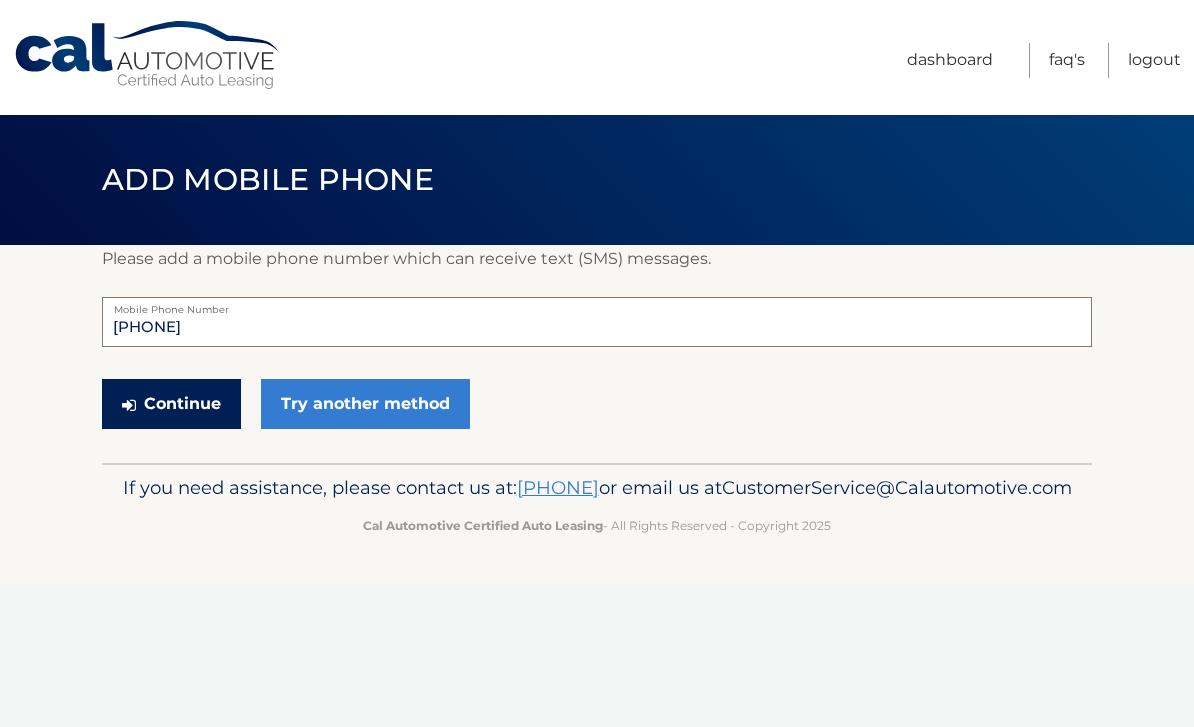 type on "[PHONE]" 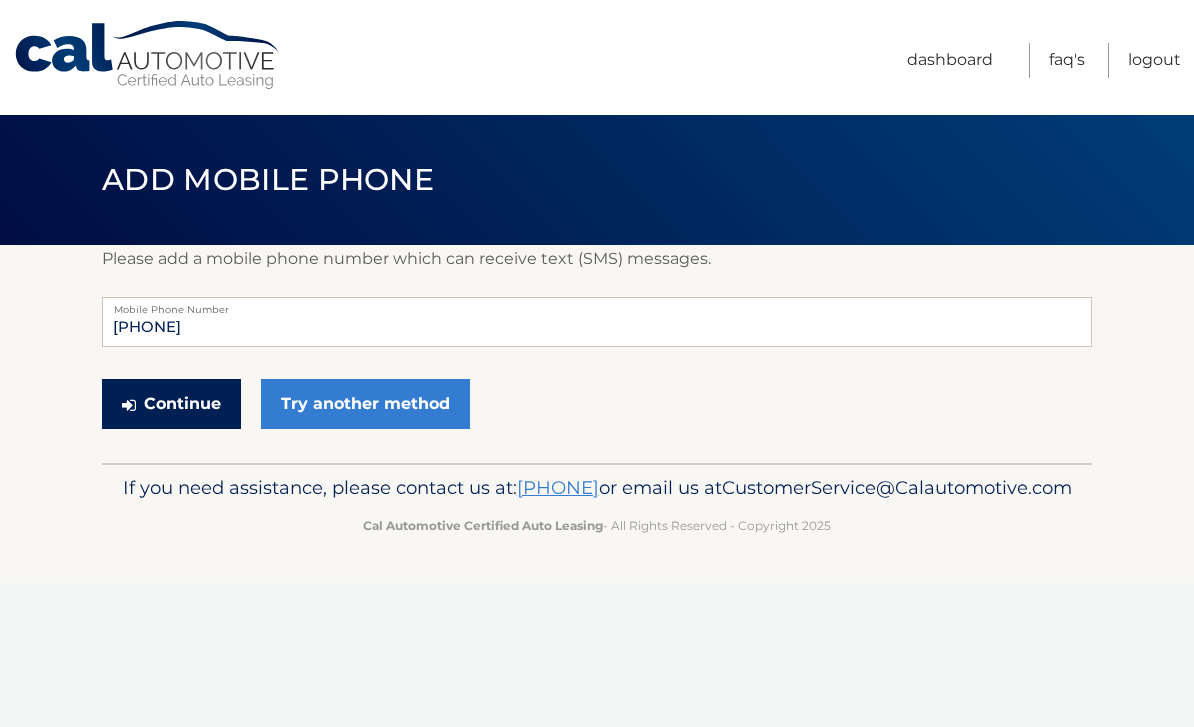 click on "Continue" at bounding box center (171, 404) 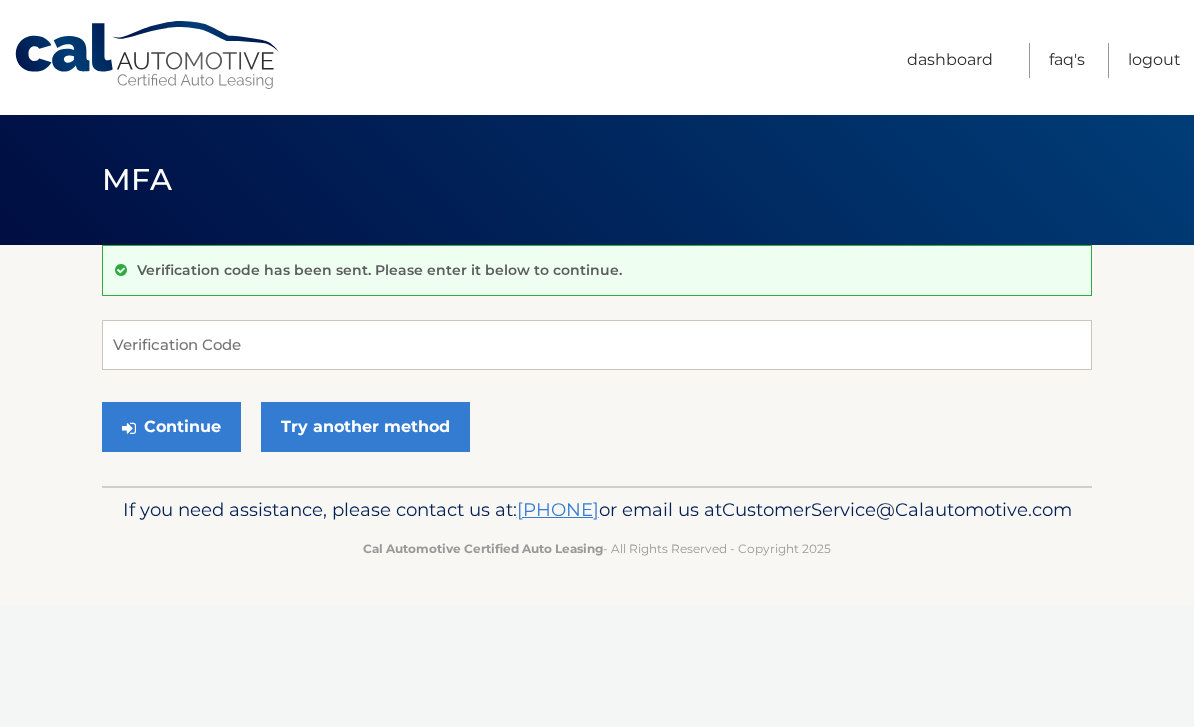 scroll, scrollTop: 0, scrollLeft: 0, axis: both 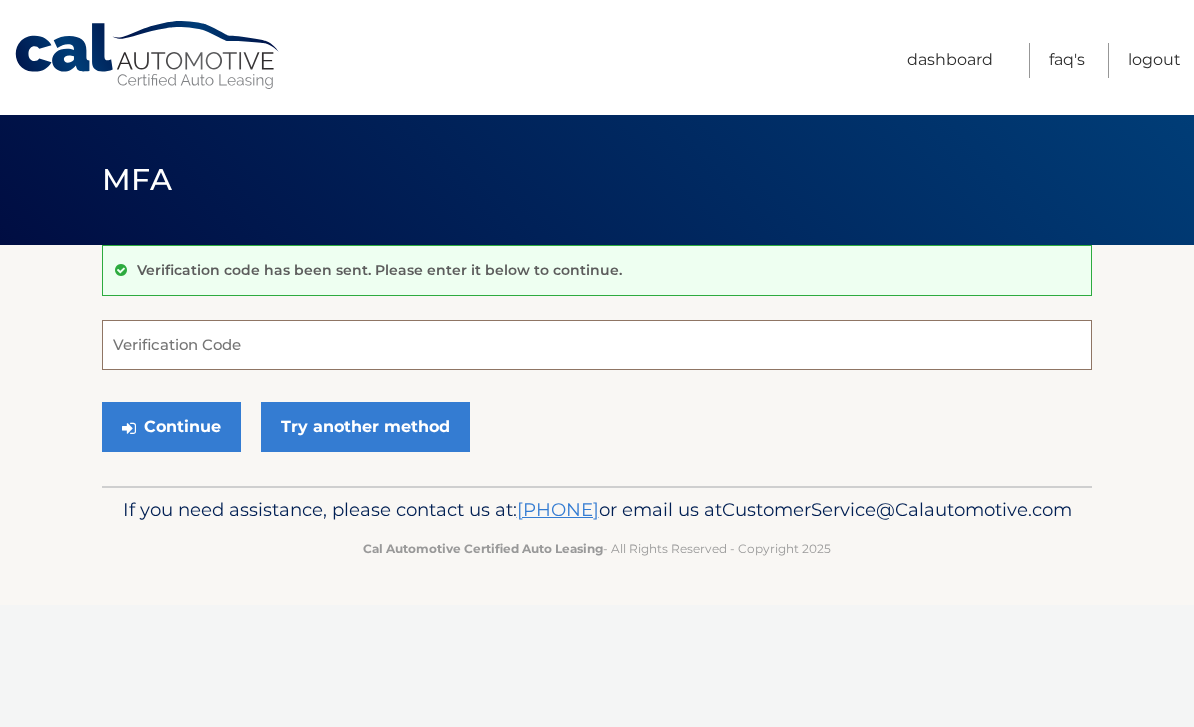 click on "Verification Code" at bounding box center [597, 345] 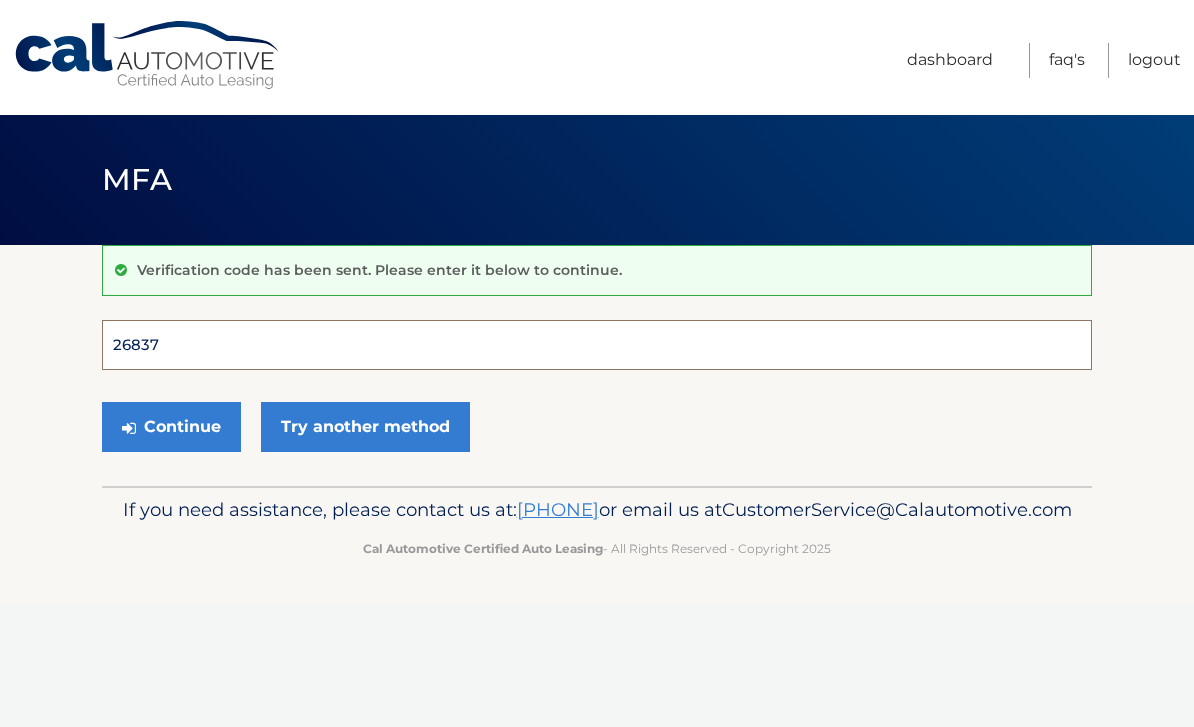 type on "268373" 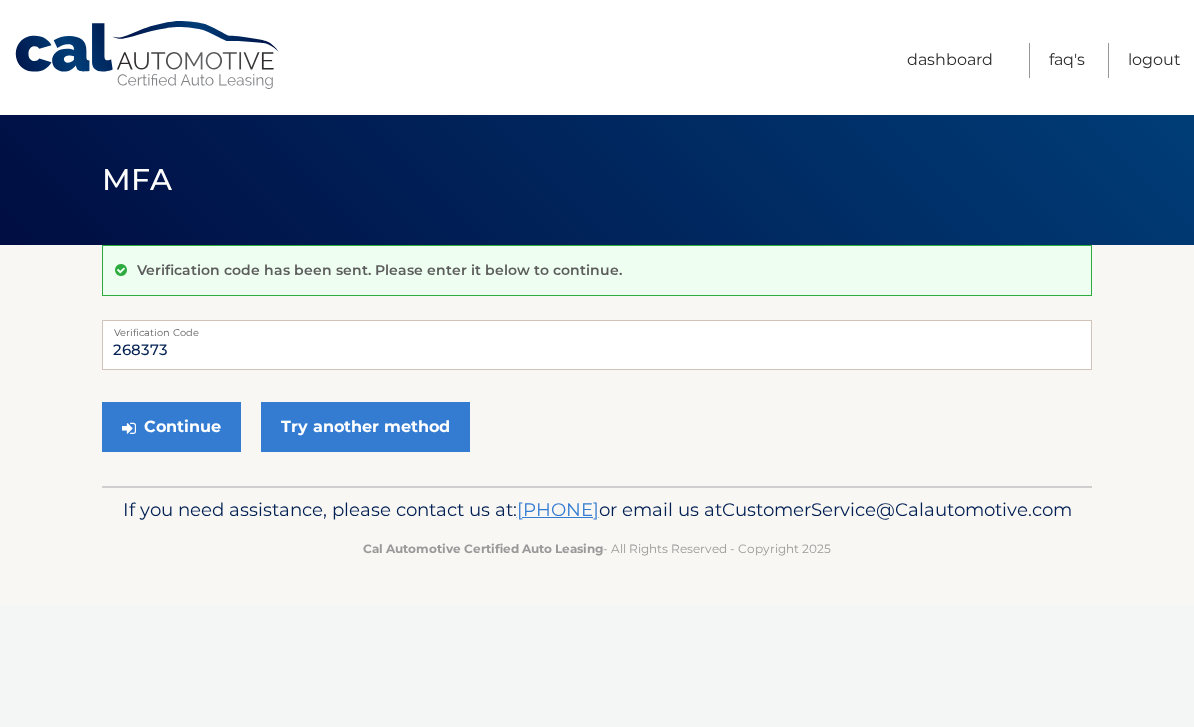 click on "Continue" at bounding box center (171, 427) 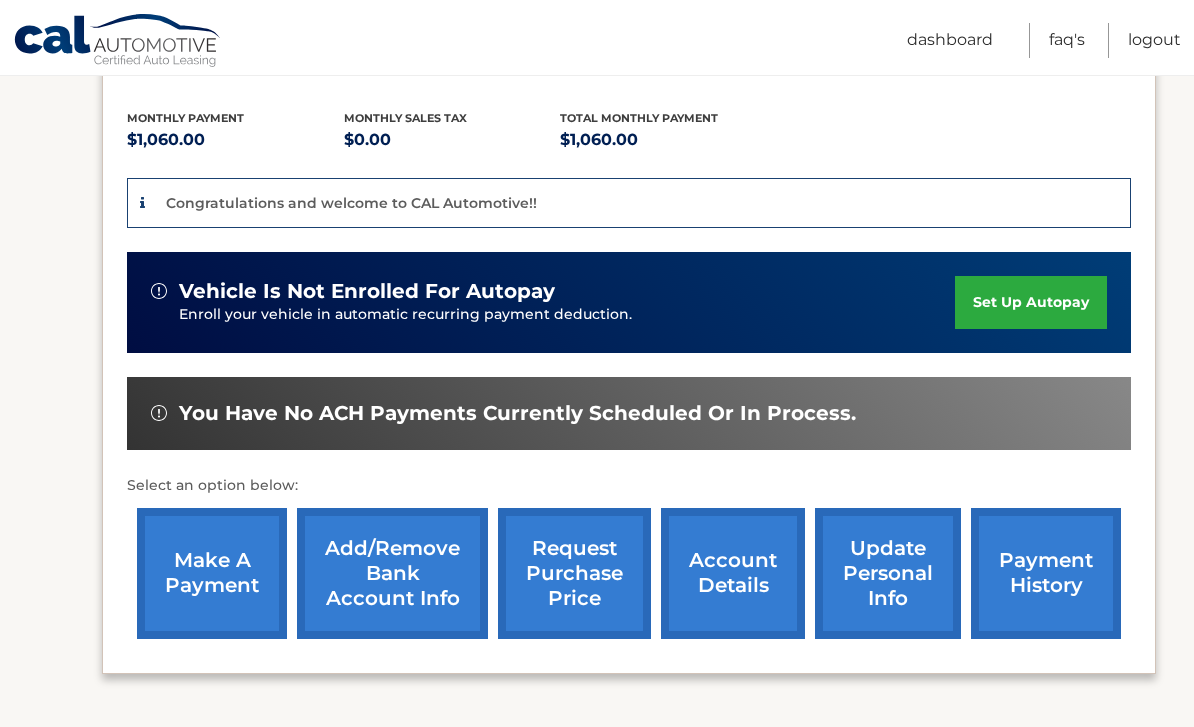 scroll, scrollTop: 388, scrollLeft: 0, axis: vertical 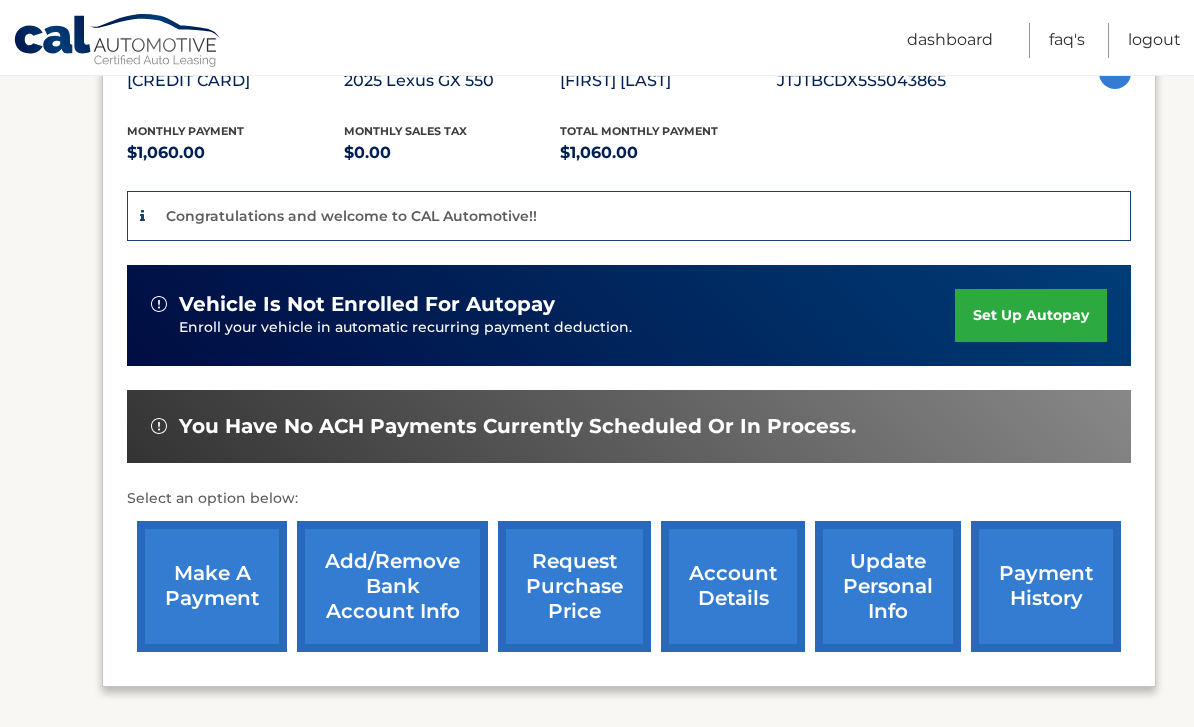 click on "set up autopay" at bounding box center [1031, 315] 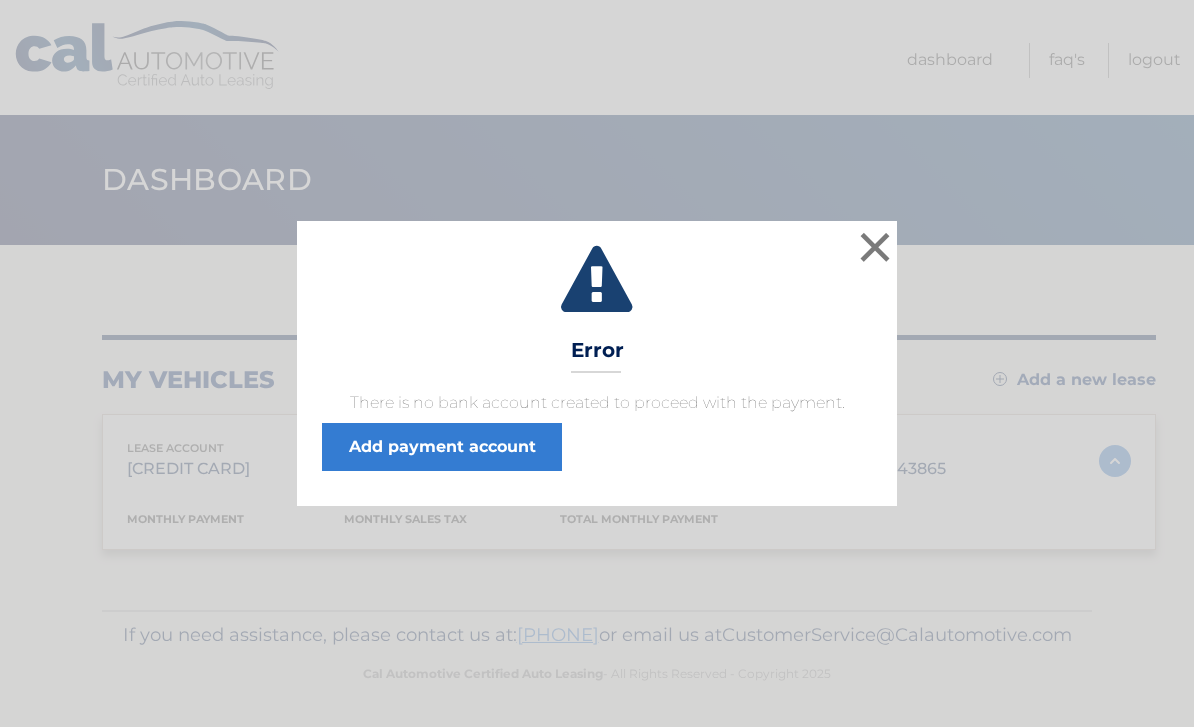 scroll, scrollTop: 0, scrollLeft: 0, axis: both 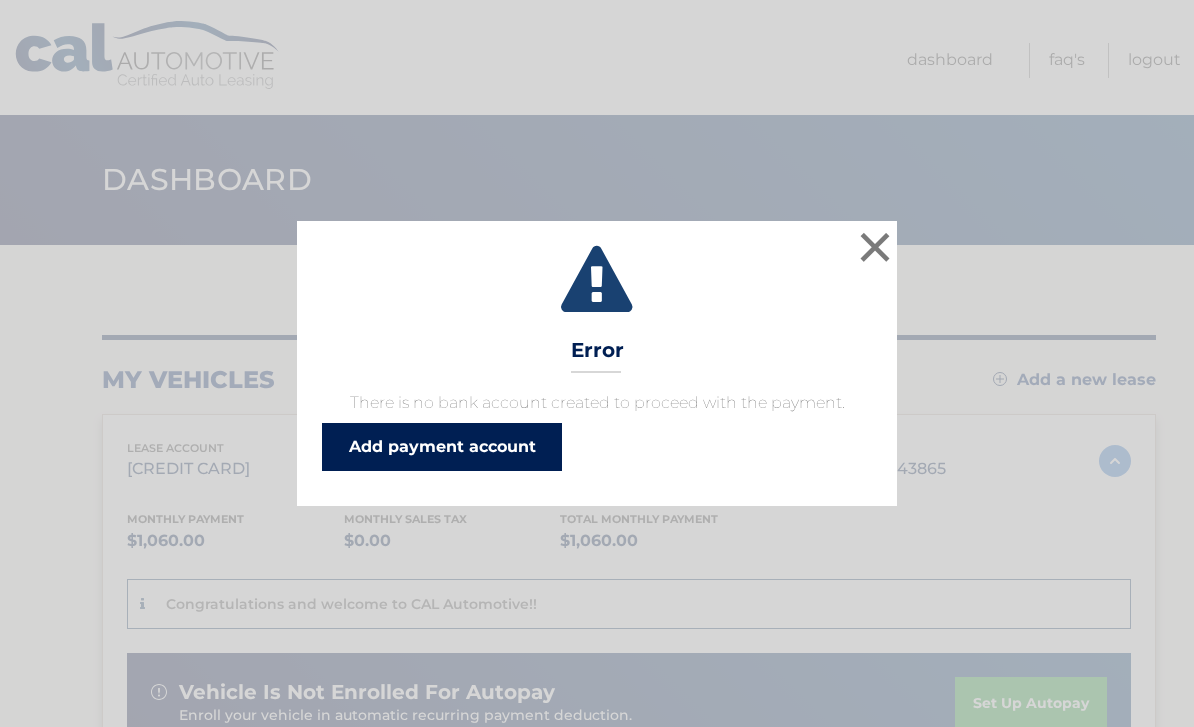 click on "Add payment account" at bounding box center (442, 447) 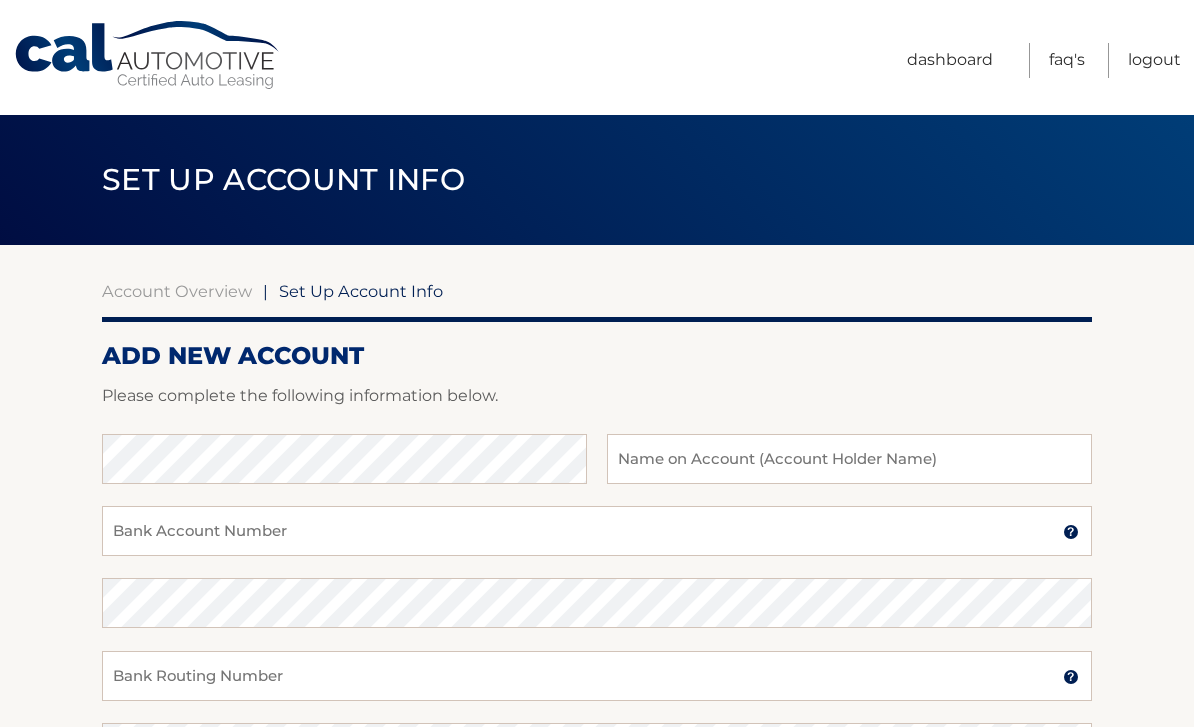 scroll, scrollTop: 0, scrollLeft: 0, axis: both 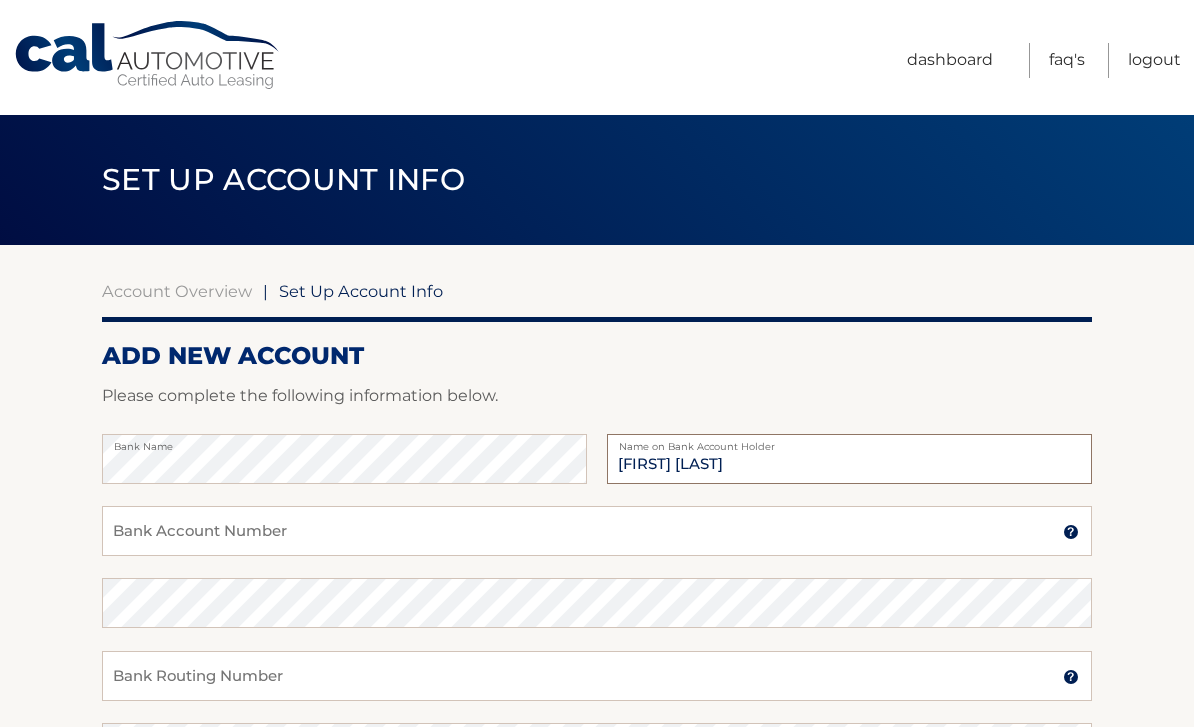 type on "[FIRST] [LAST]" 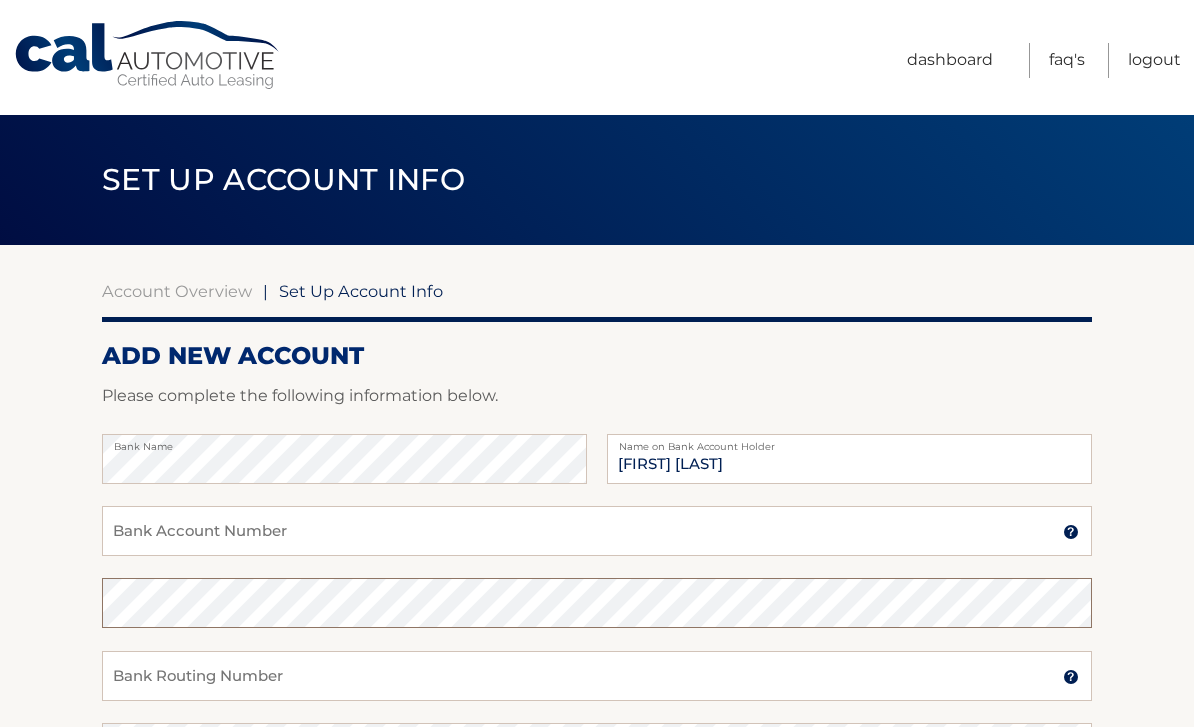 scroll, scrollTop: 204, scrollLeft: 0, axis: vertical 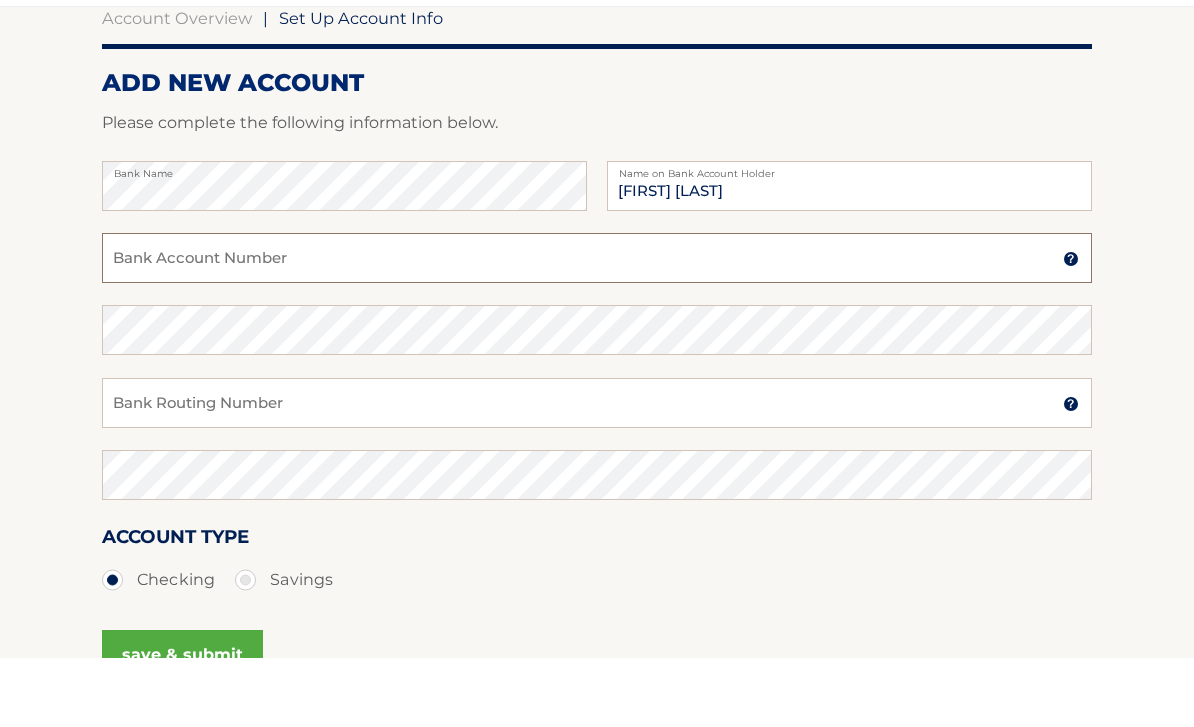 click on "Bank Account Number" at bounding box center (597, 327) 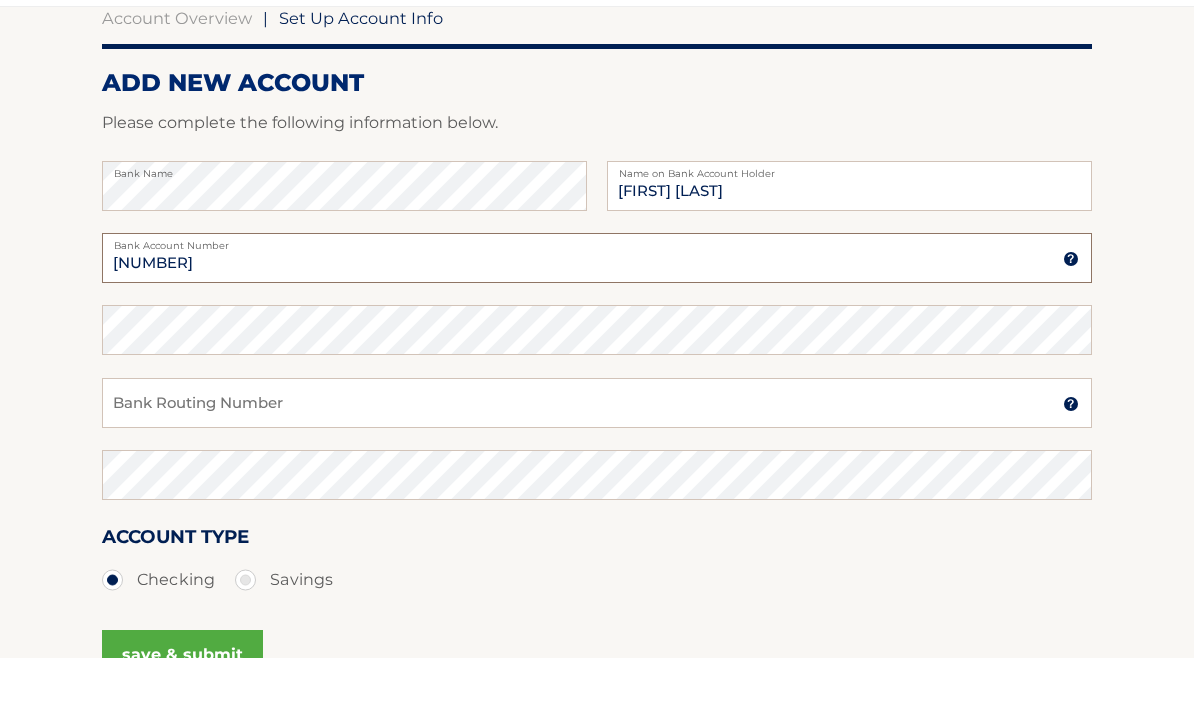 type on "99207377" 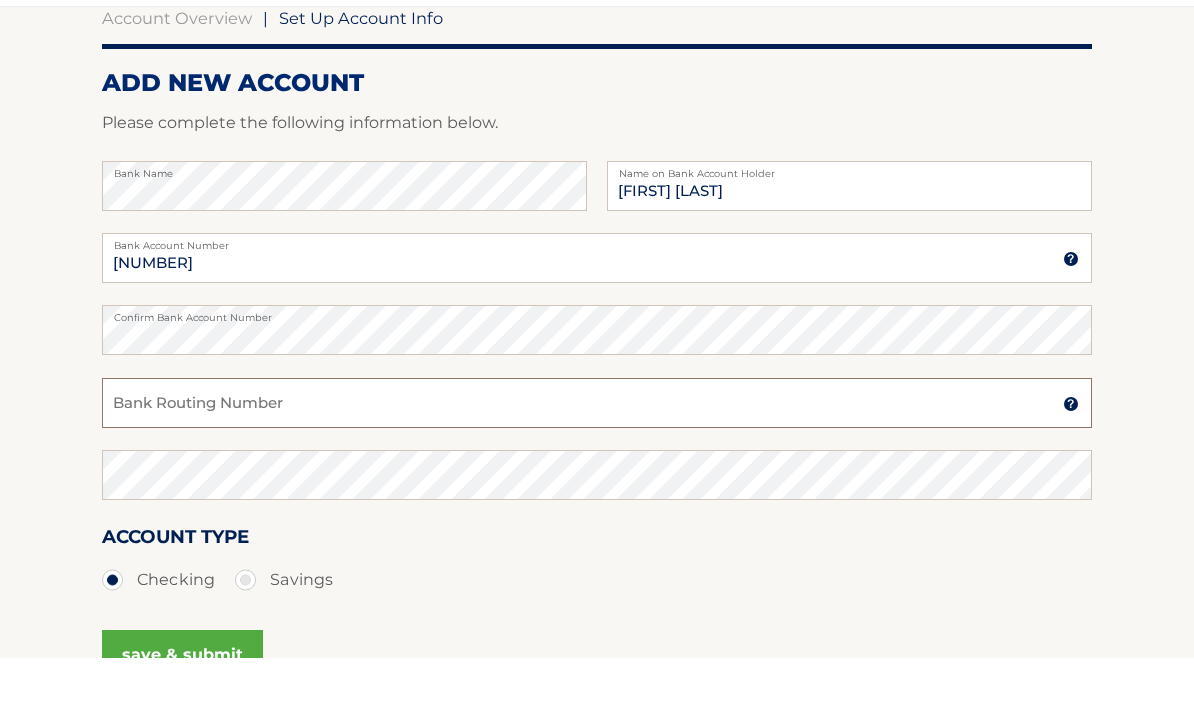 click on "Bank Routing Number" at bounding box center [597, 472] 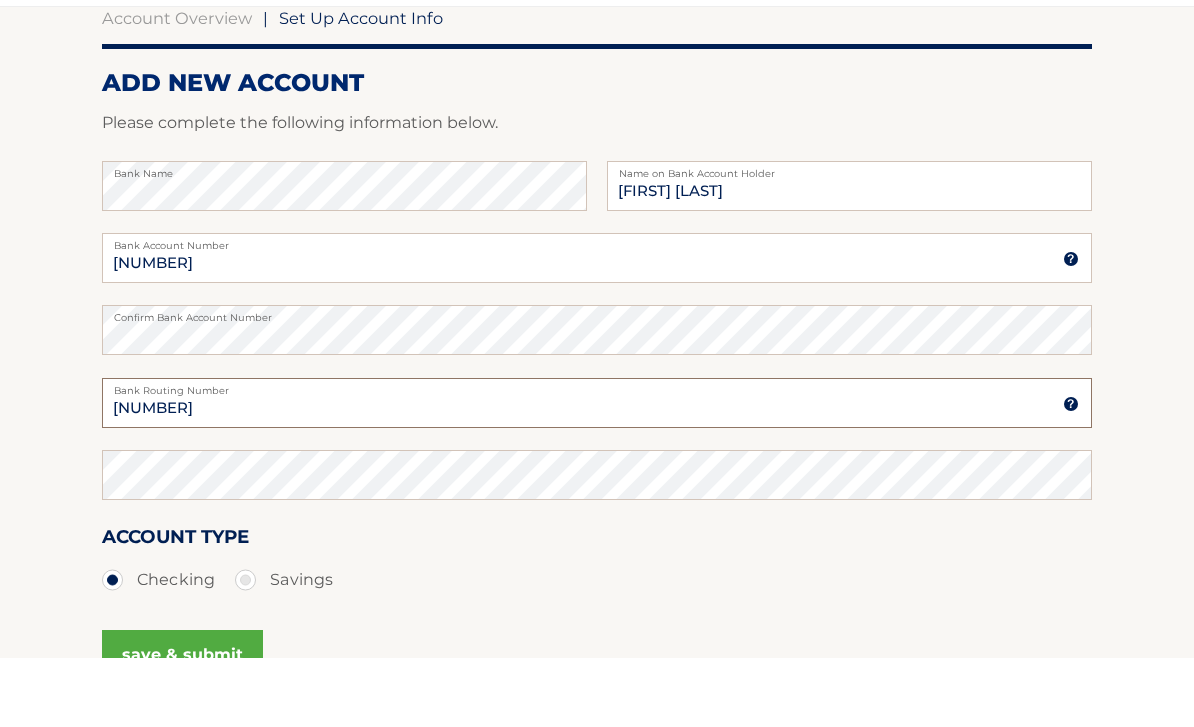 type on "021000089" 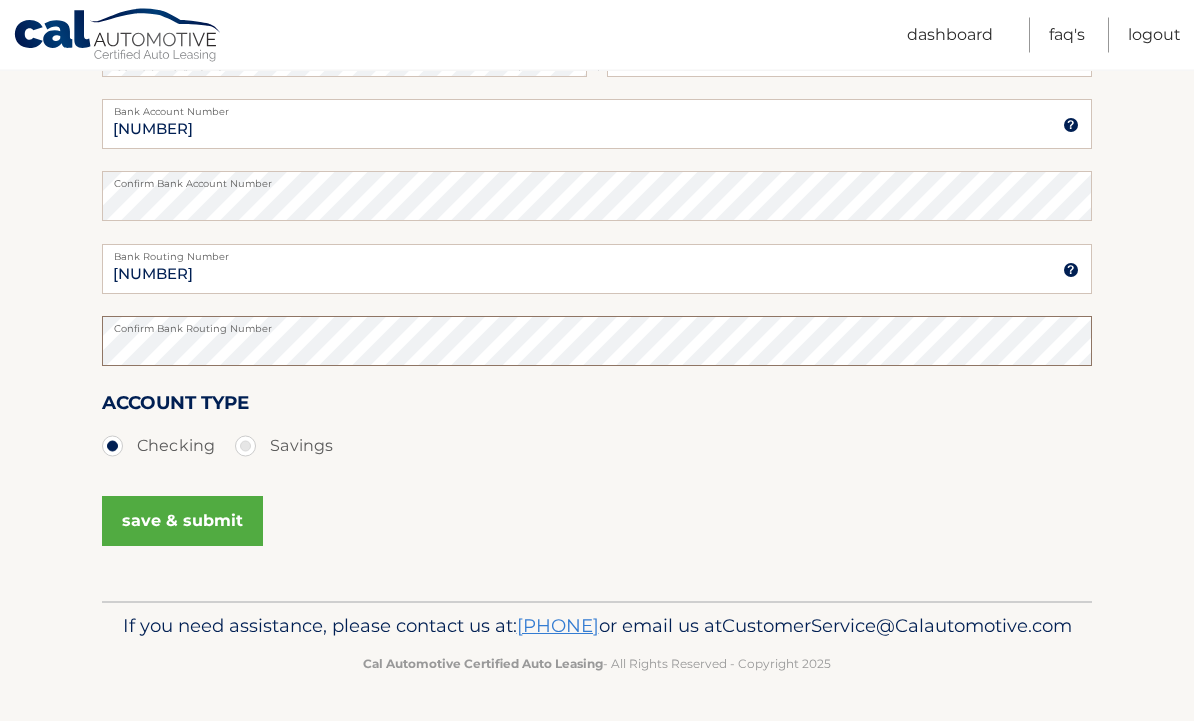 scroll, scrollTop: 430, scrollLeft: 0, axis: vertical 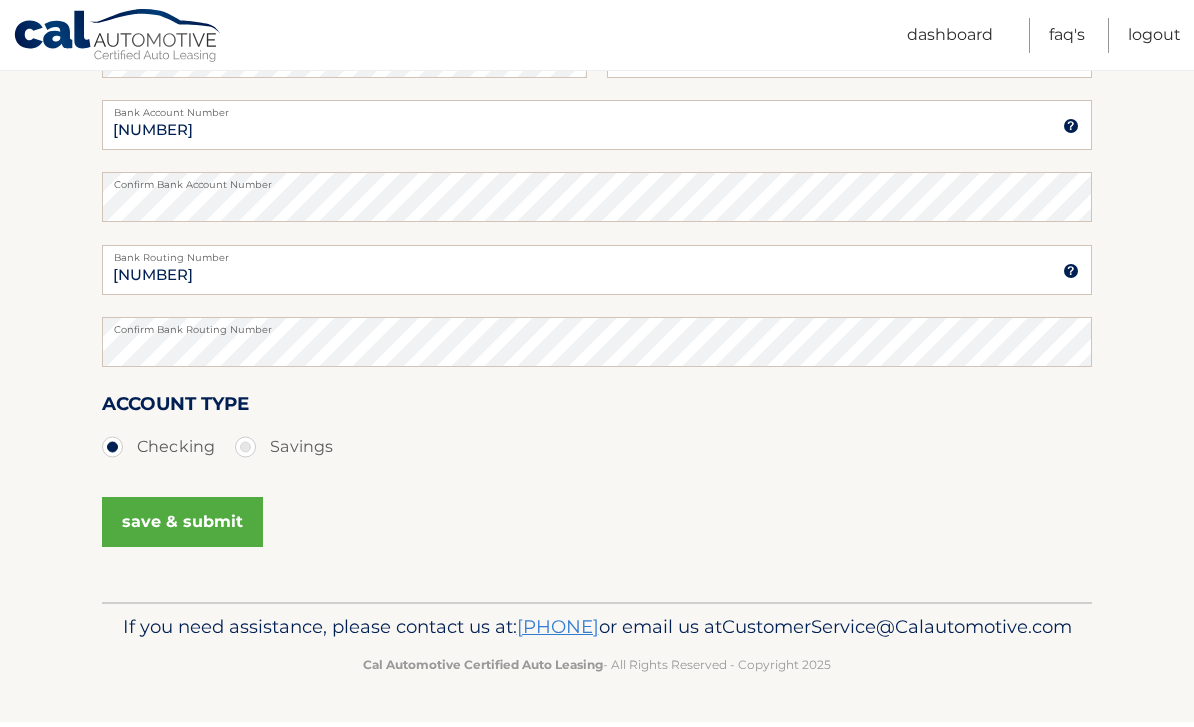 click on "save & submit" at bounding box center [182, 527] 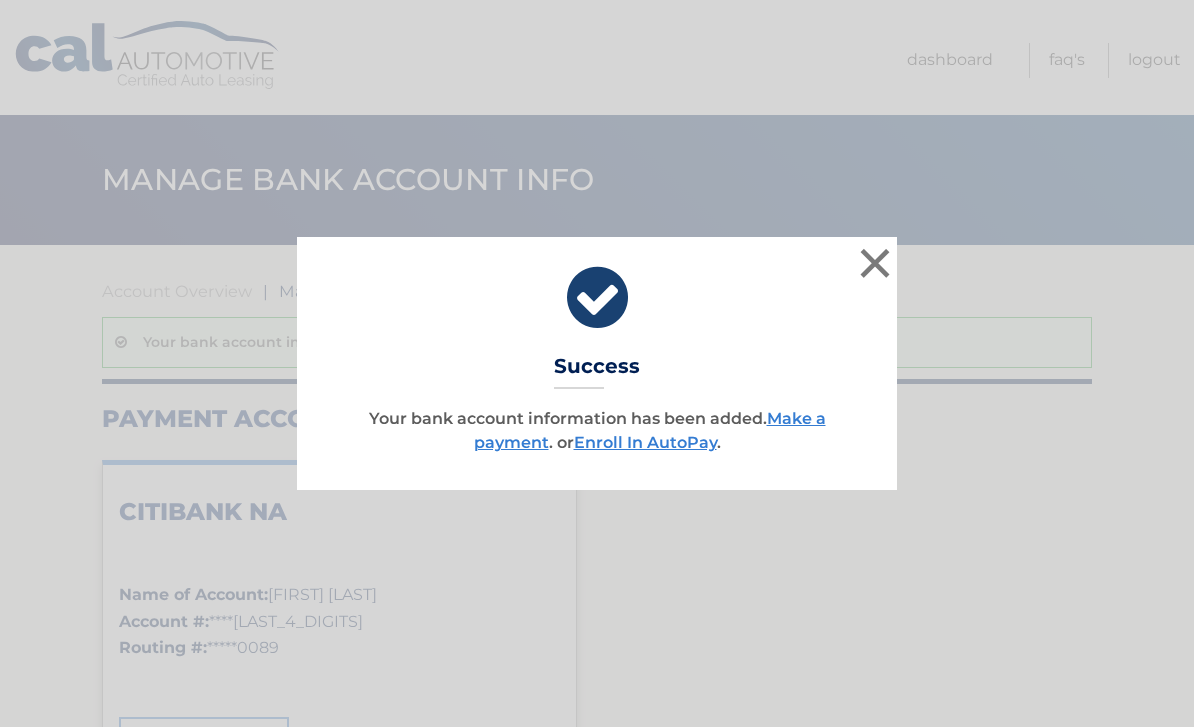 scroll, scrollTop: 0, scrollLeft: 0, axis: both 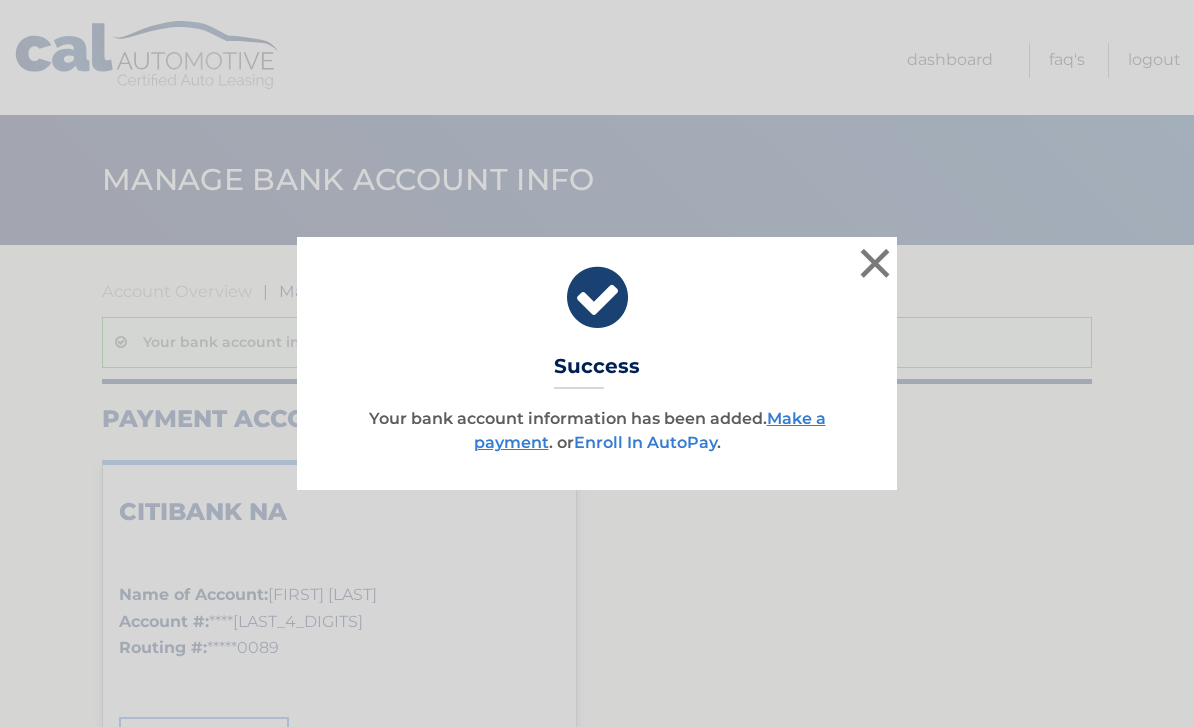 click on "Enroll In AutoPay" at bounding box center (645, 442) 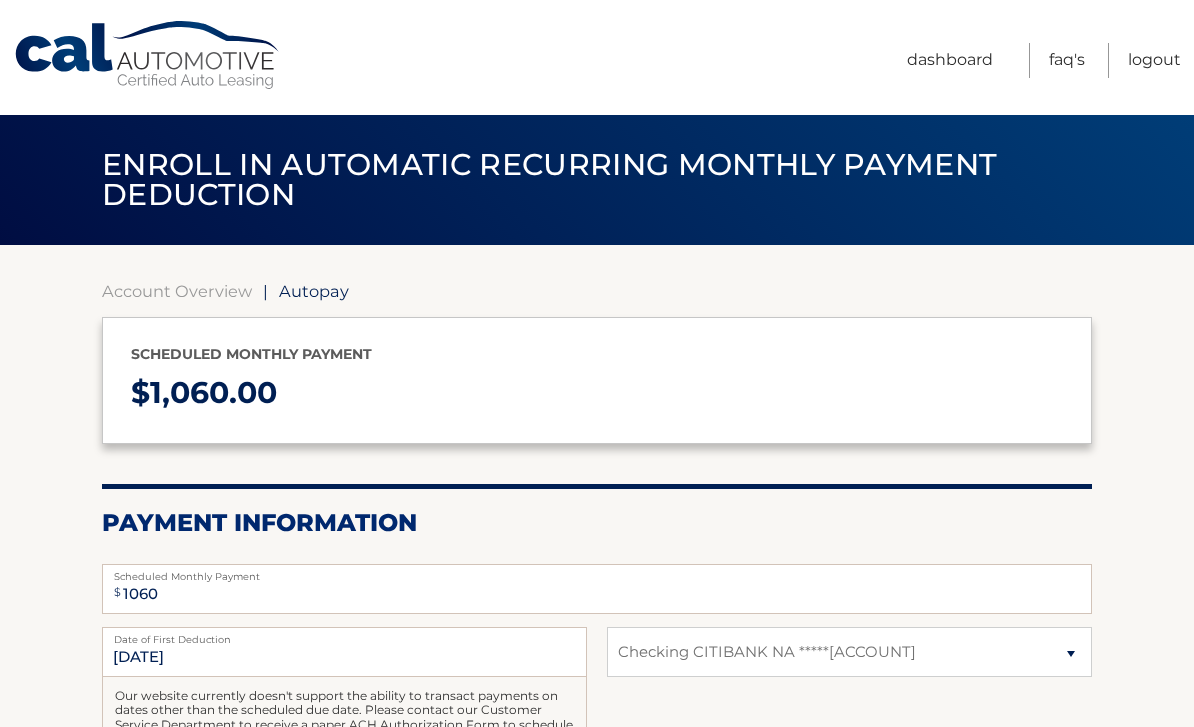 select on "NDFjNmY2NGEtMmU3YS00Y2EzLTg4MWQtOTAzMjI2NDE1Nzhl" 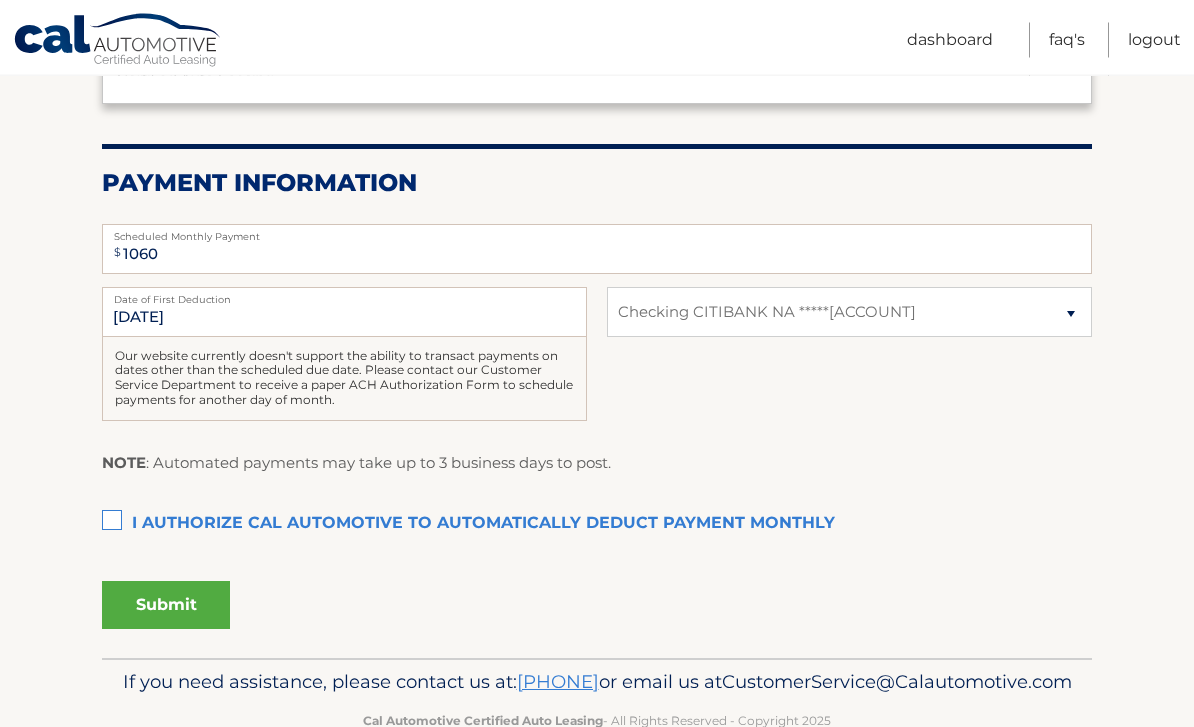 scroll, scrollTop: 352, scrollLeft: 0, axis: vertical 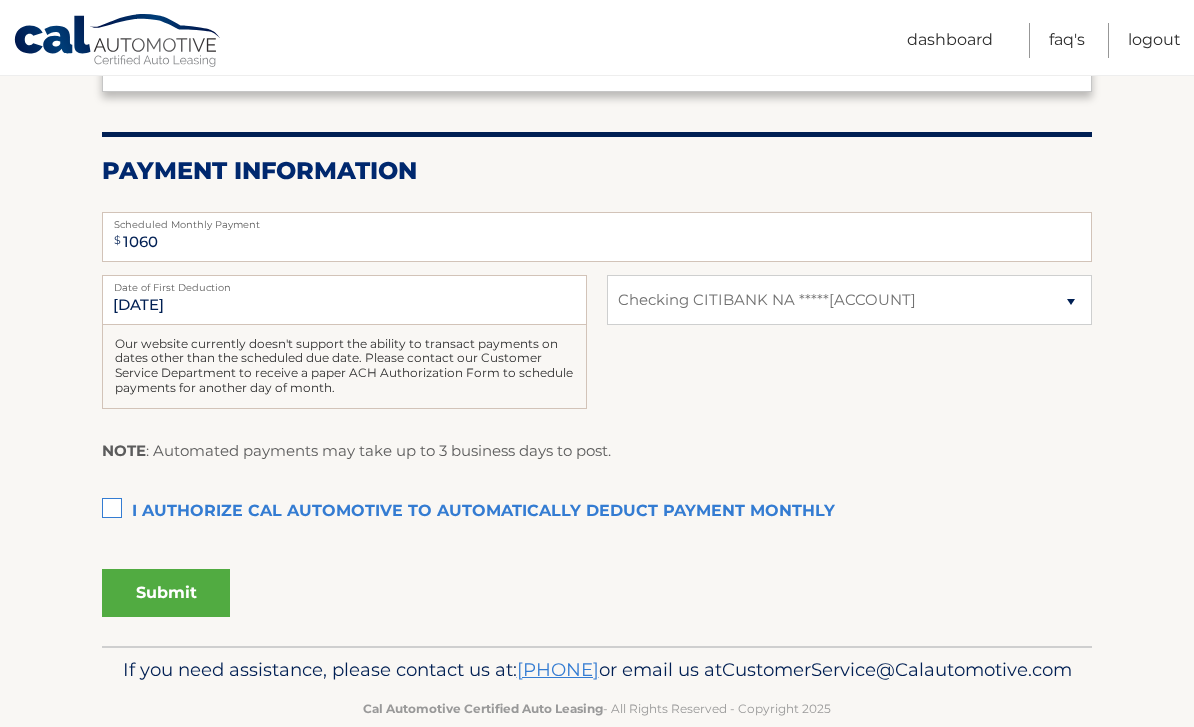 click on "I authorize cal automotive to automatically deduct payment monthly
This checkbox must be checked" at bounding box center (597, 512) 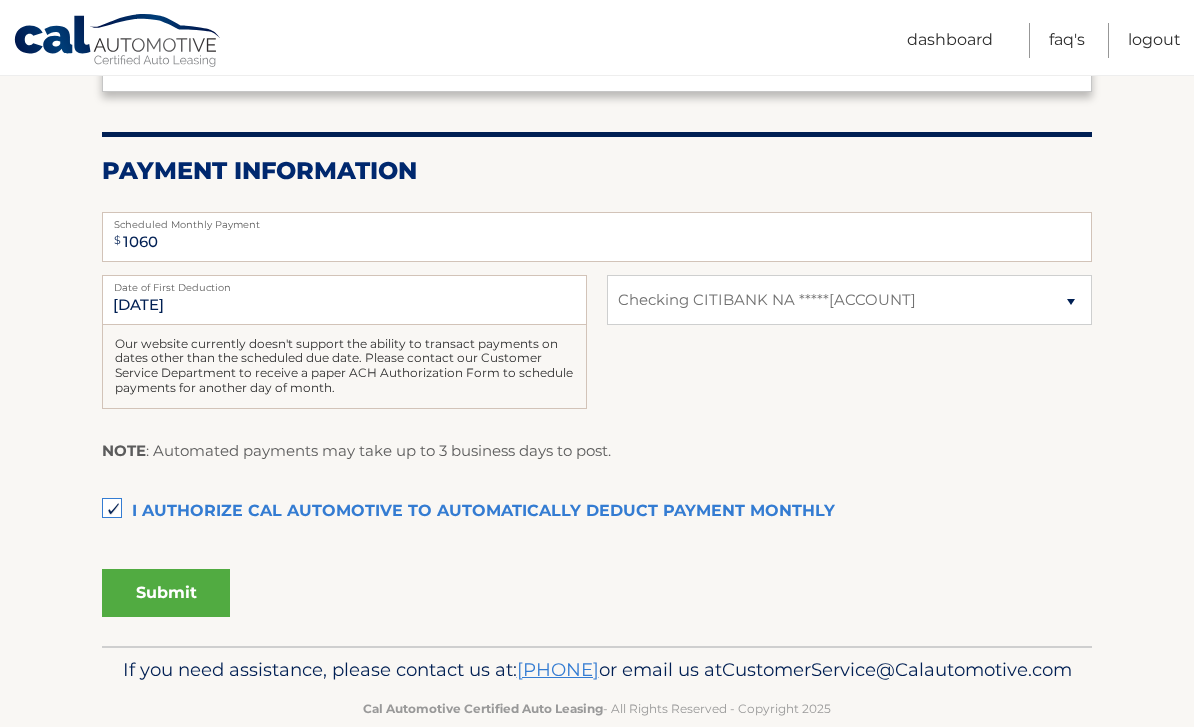 click on "Submit" at bounding box center [166, 593] 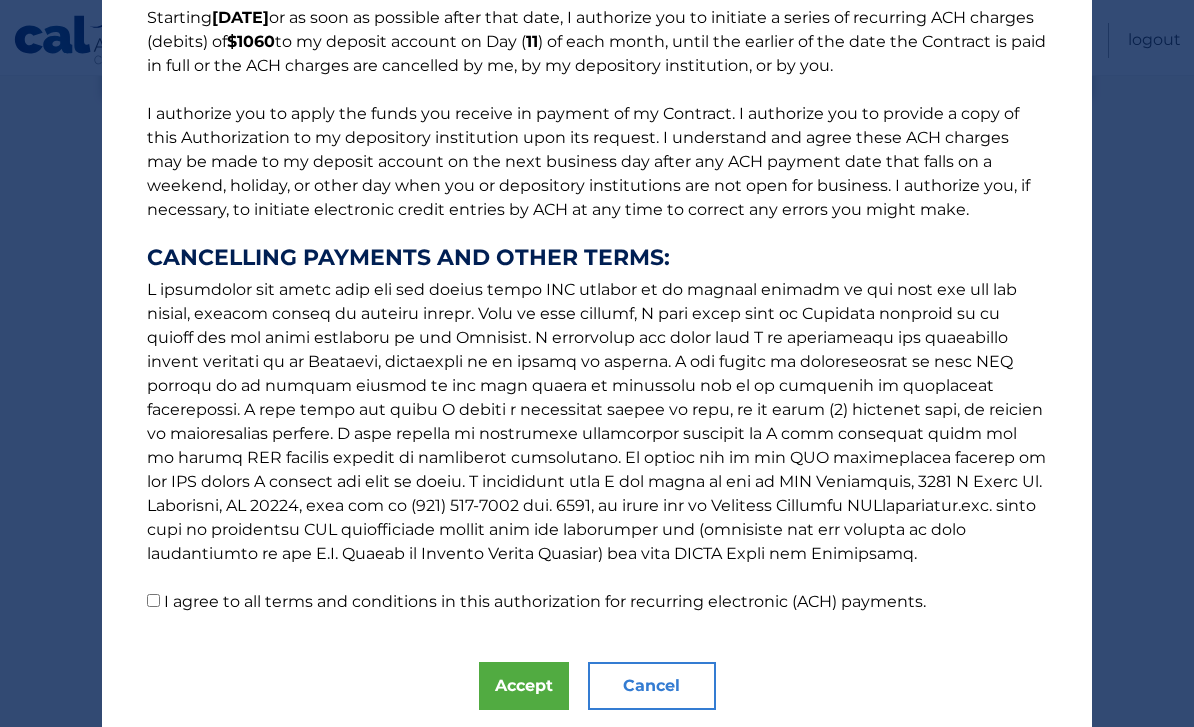 scroll, scrollTop: 178, scrollLeft: 0, axis: vertical 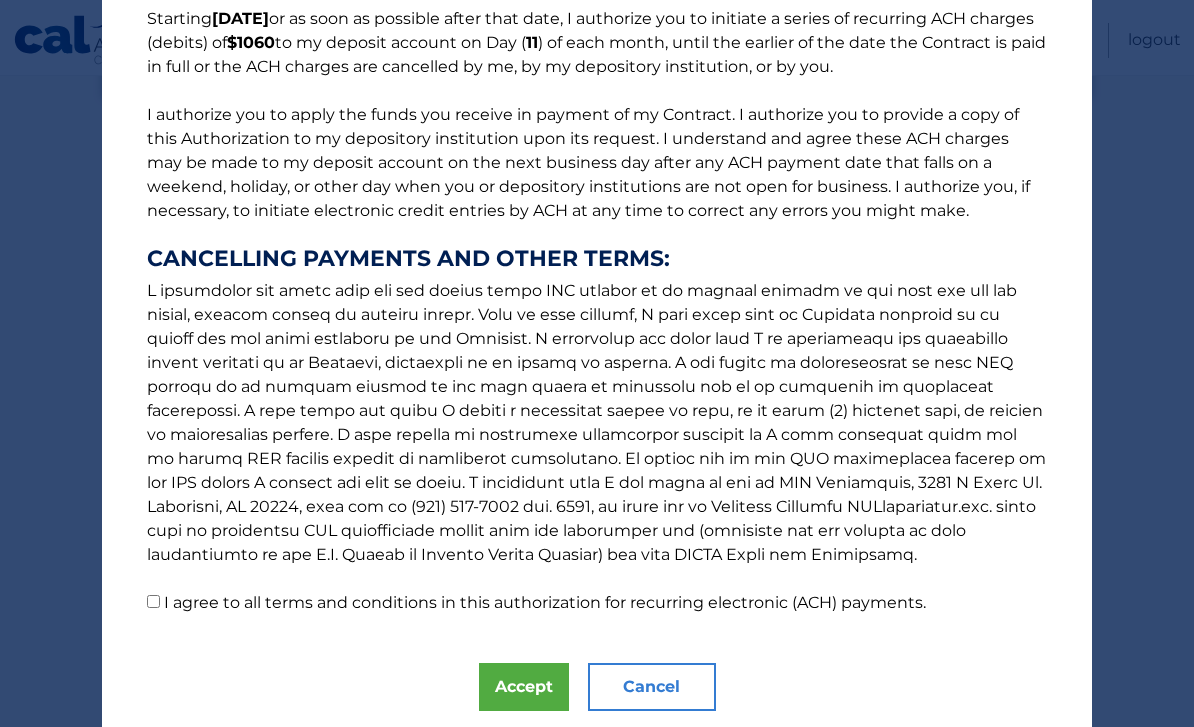 click on "The words "I" "me" and "my" mean any identified Customer who signs this Authorization for Recurring Electronic (ACH) Payments ("Authorization") in connection with the motor vehicle lease agreement with the contract number referenced above (the "Contract"). The terms "you" and "your' mean CAL Automotive and its assigns, successors, and designated service providers. The electronic funds transfer system used to initiate transactions to my deposit account is called the Automated Clearing House ("ACH).
Starting  8/11/2025   or as soon as possible after that date, I authorize you to initiate a series of recurring ACH charges (debits) of  $1060  to my deposit account on Day ( 11 ) of each month, until the earlier of the date the Contract is paid in full or the ACH charges are cancelled by me, by my depository institution, or by you.  CANCELLING PAYMENTS AND OTHER TERMS:" at bounding box center [597, 239] 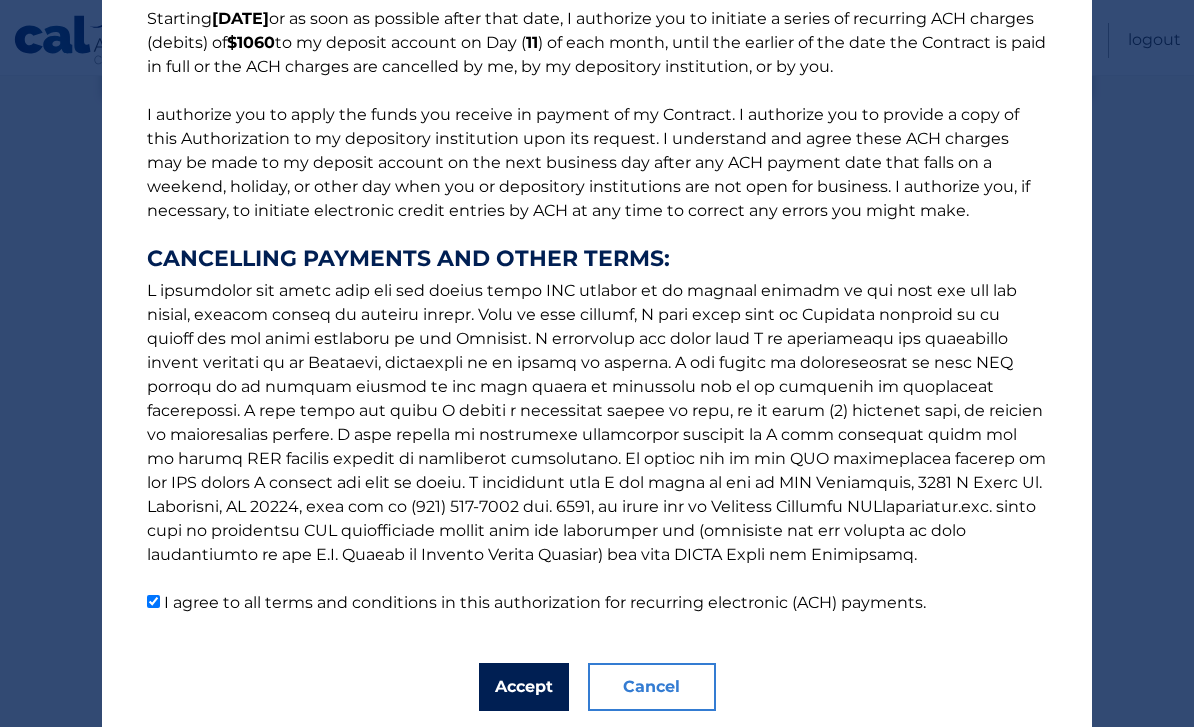 click on "Accept" at bounding box center [524, 687] 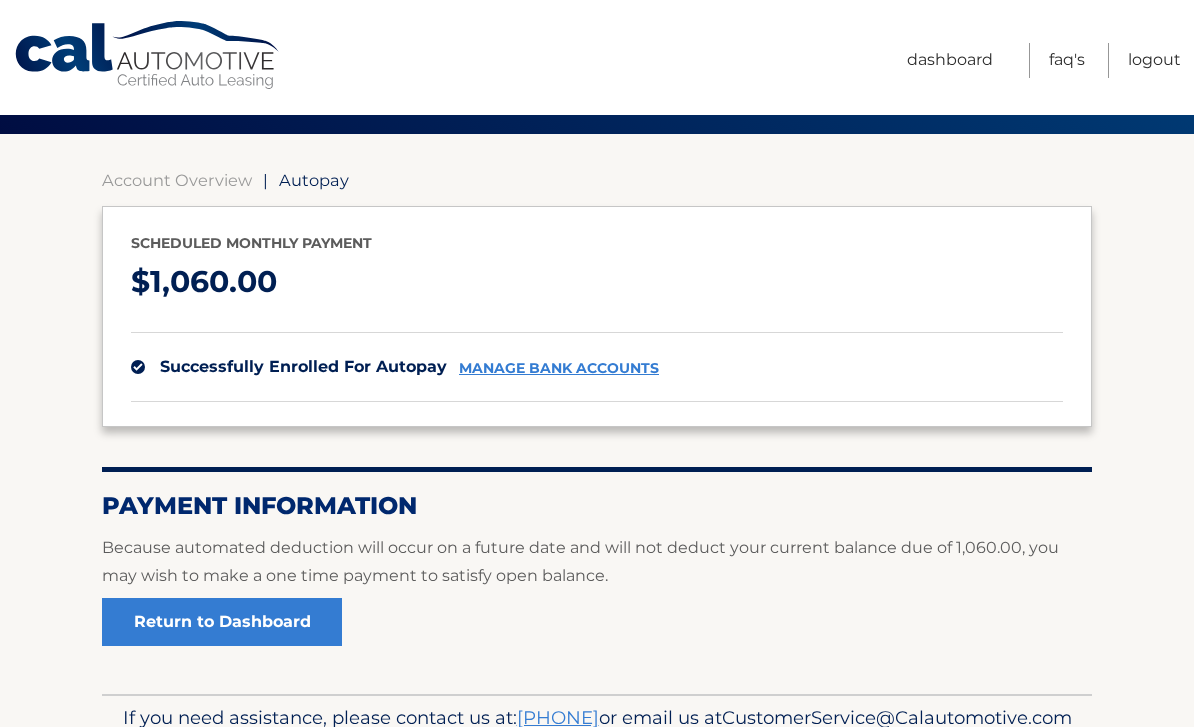 scroll, scrollTop: 162, scrollLeft: 0, axis: vertical 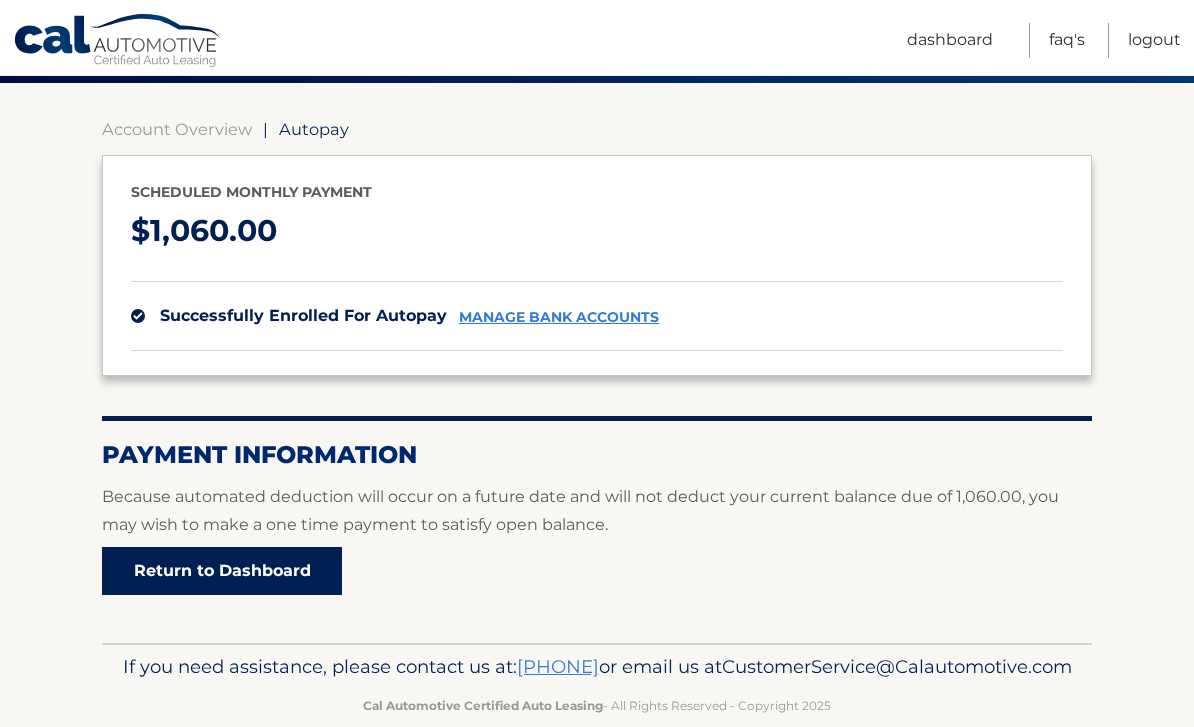click on "Return to Dashboard" at bounding box center [222, 571] 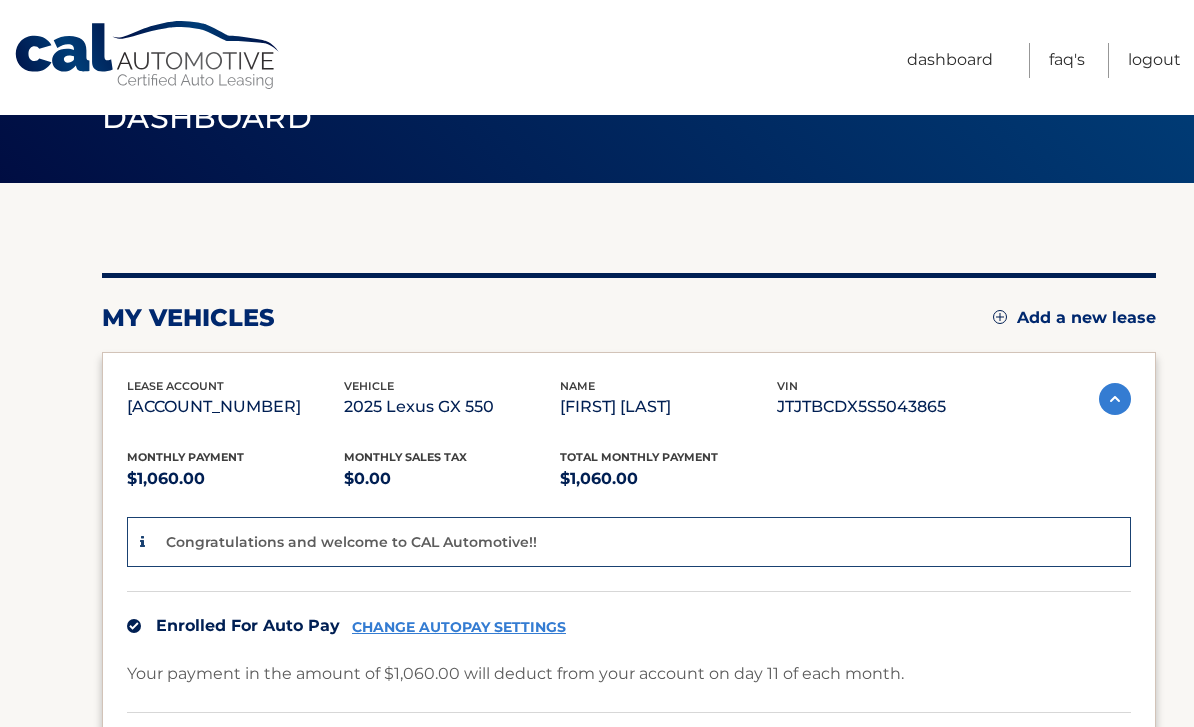 scroll, scrollTop: 0, scrollLeft: 0, axis: both 